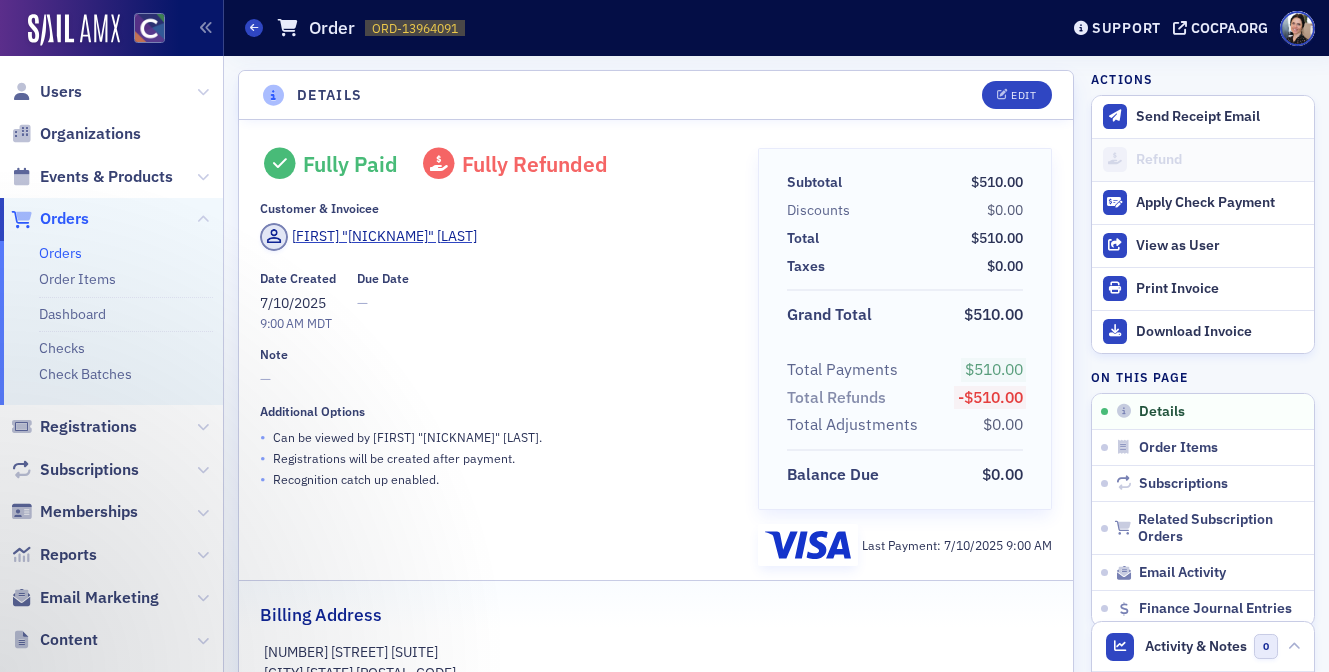 scroll, scrollTop: 0, scrollLeft: 0, axis: both 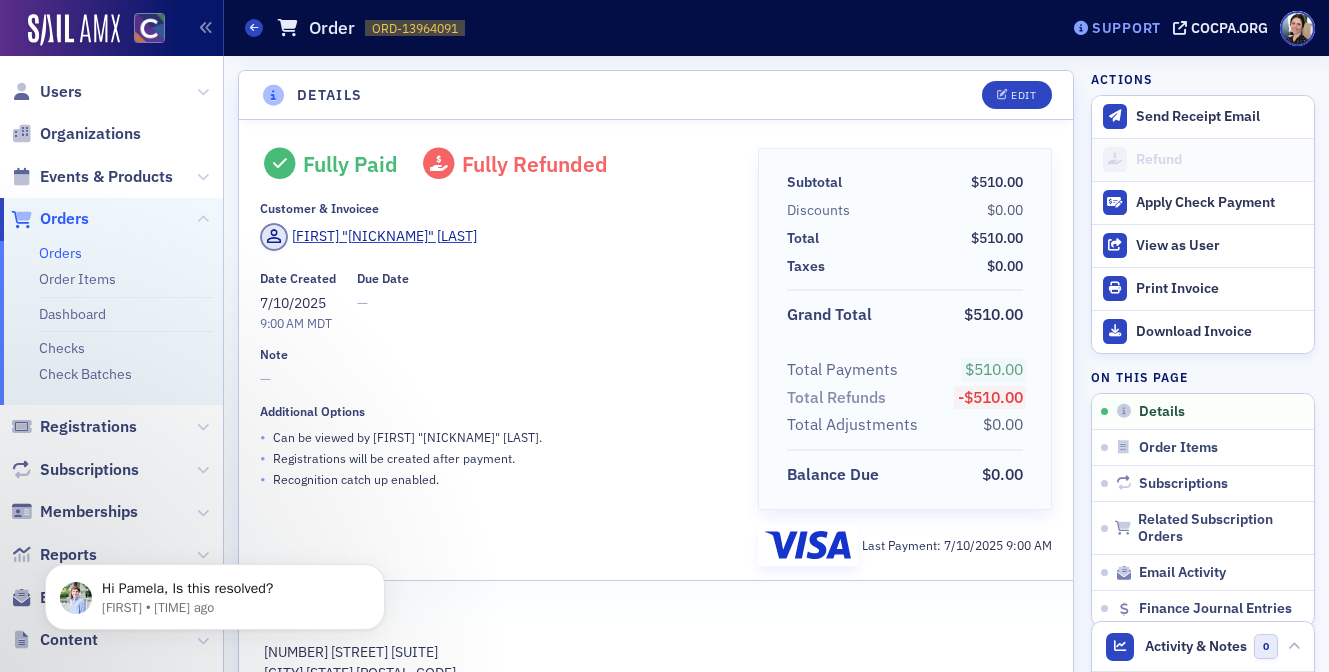 click on "Support" 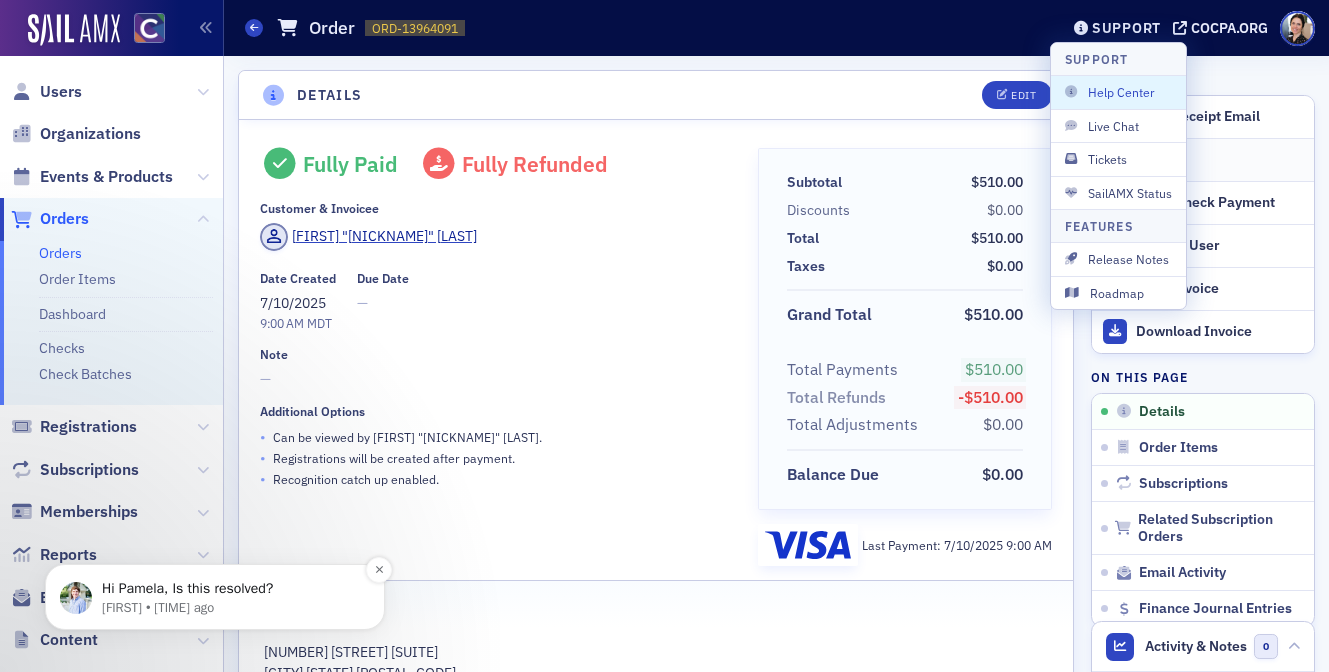 click on "Hi Pamela, Is this resolved?" at bounding box center (231, 589) 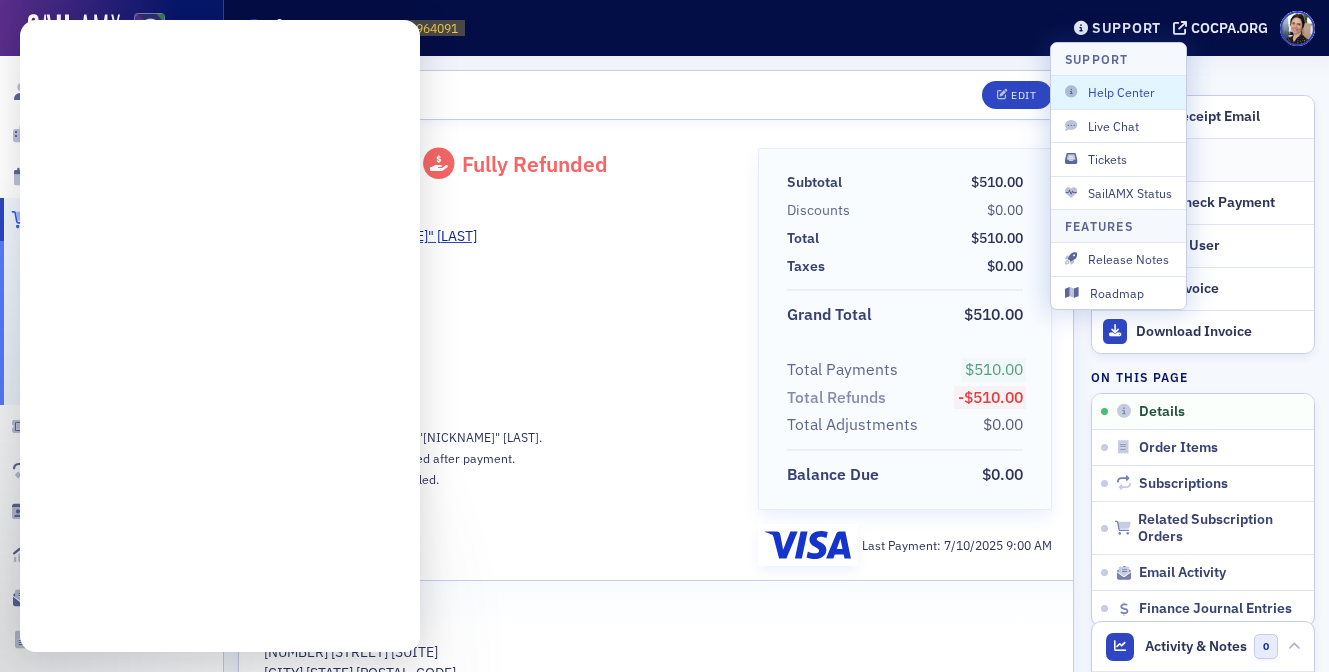 scroll, scrollTop: 0, scrollLeft: 0, axis: both 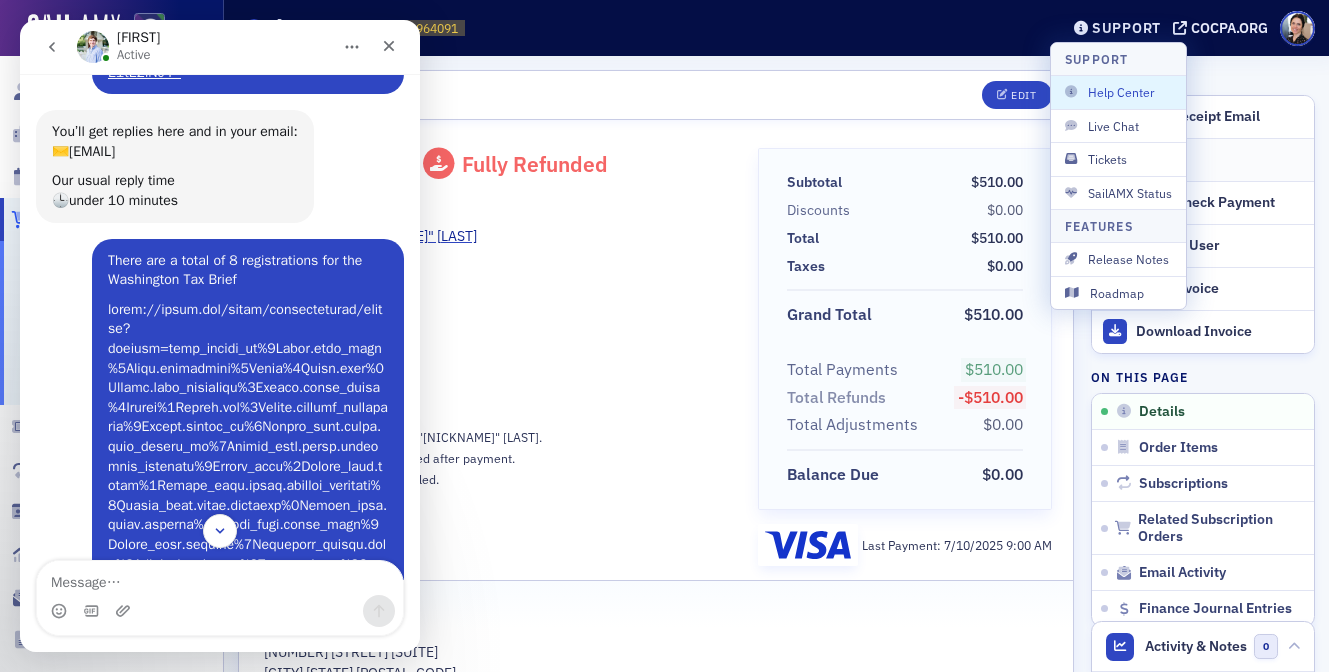 click at bounding box center (248, 603) 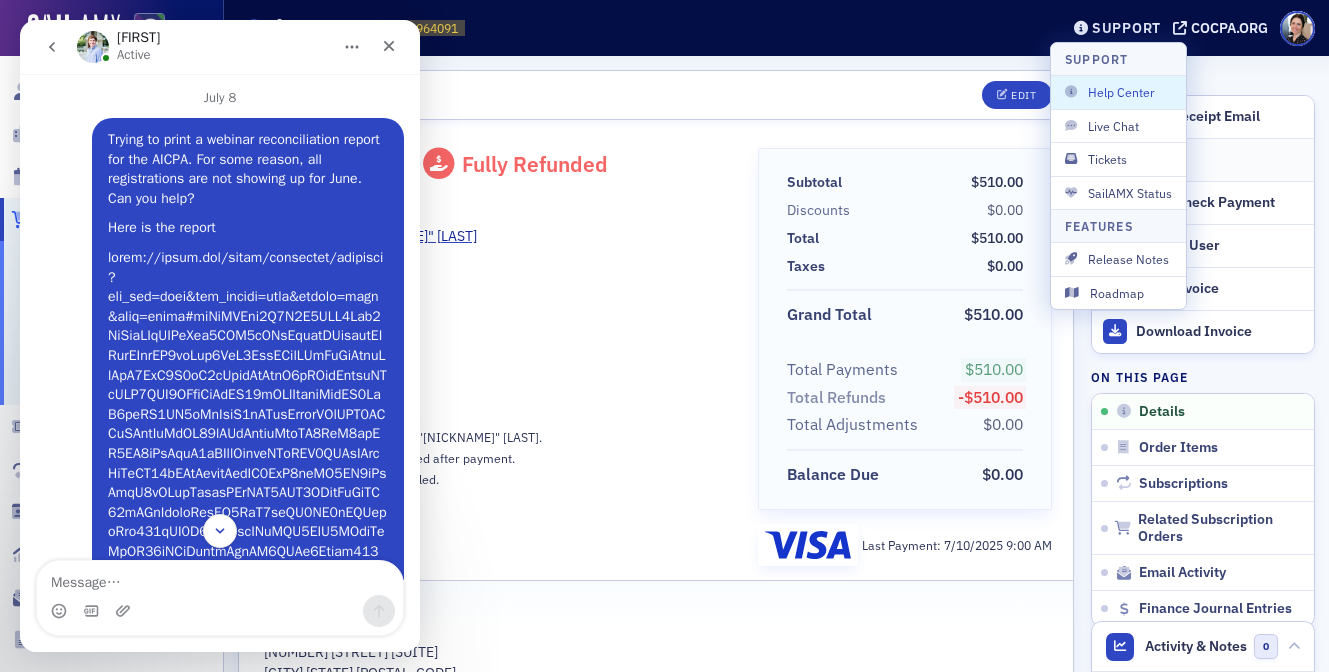 scroll, scrollTop: 61, scrollLeft: 0, axis: vertical 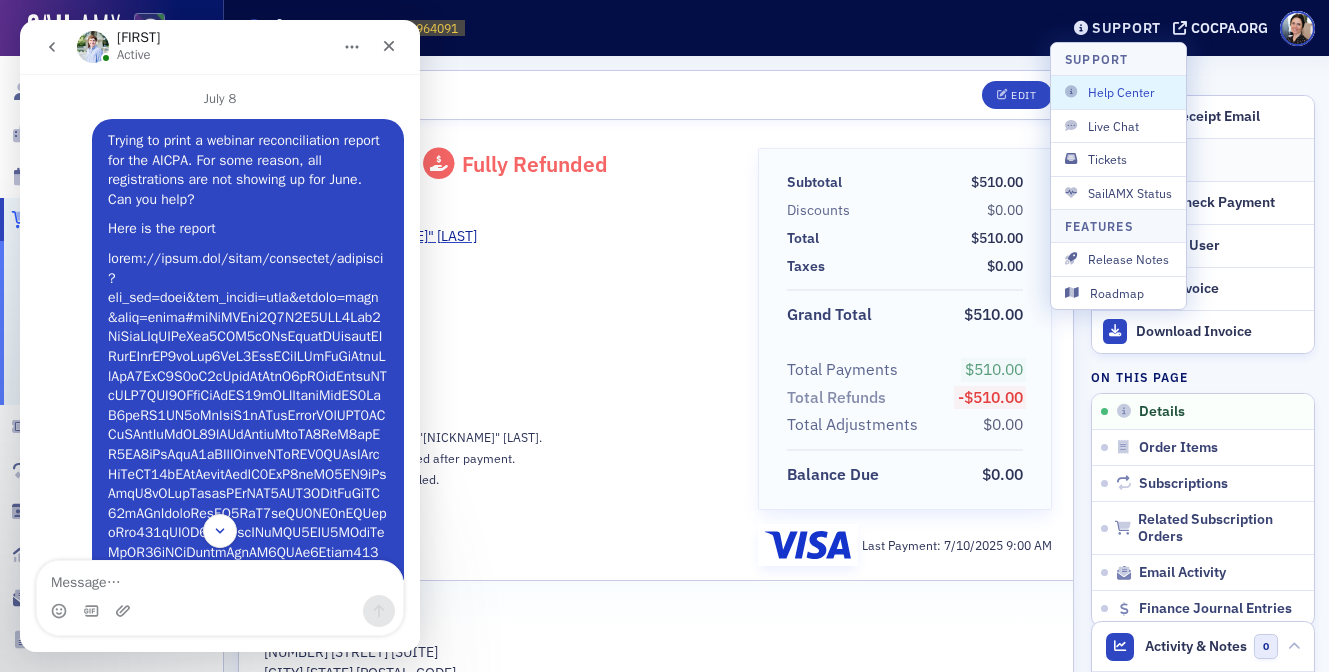click at bounding box center (248, 1062) 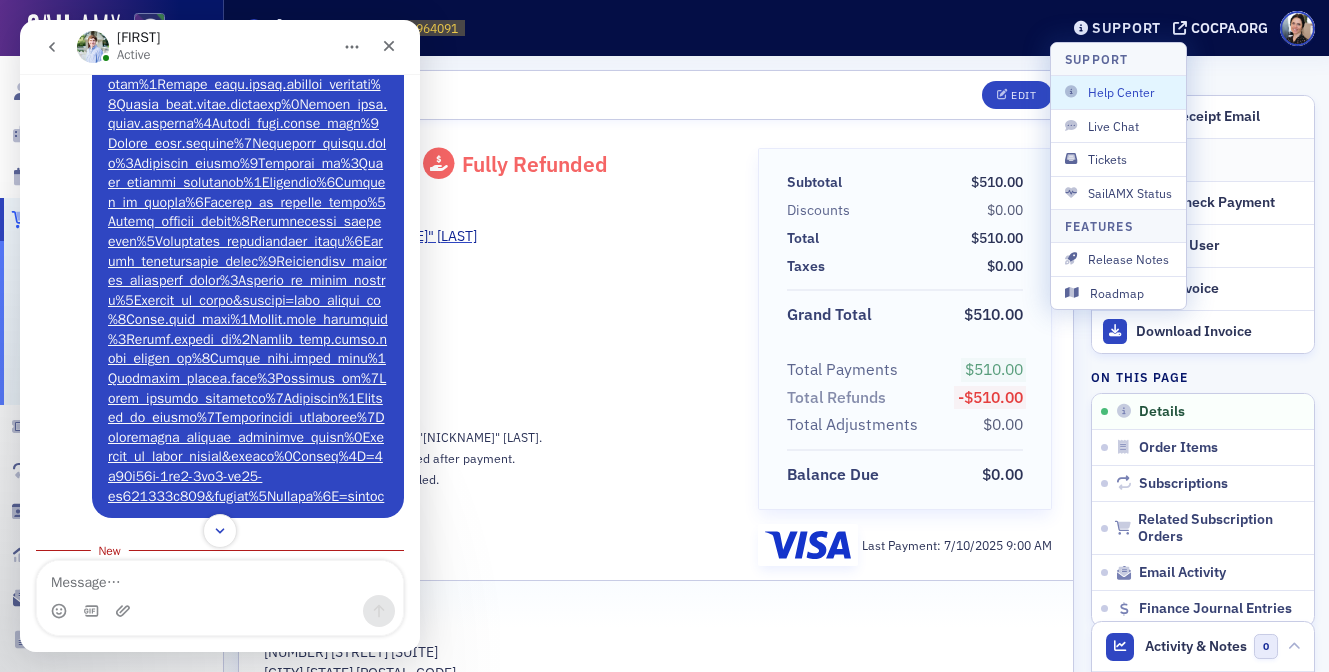 scroll, scrollTop: 2538, scrollLeft: 0, axis: vertical 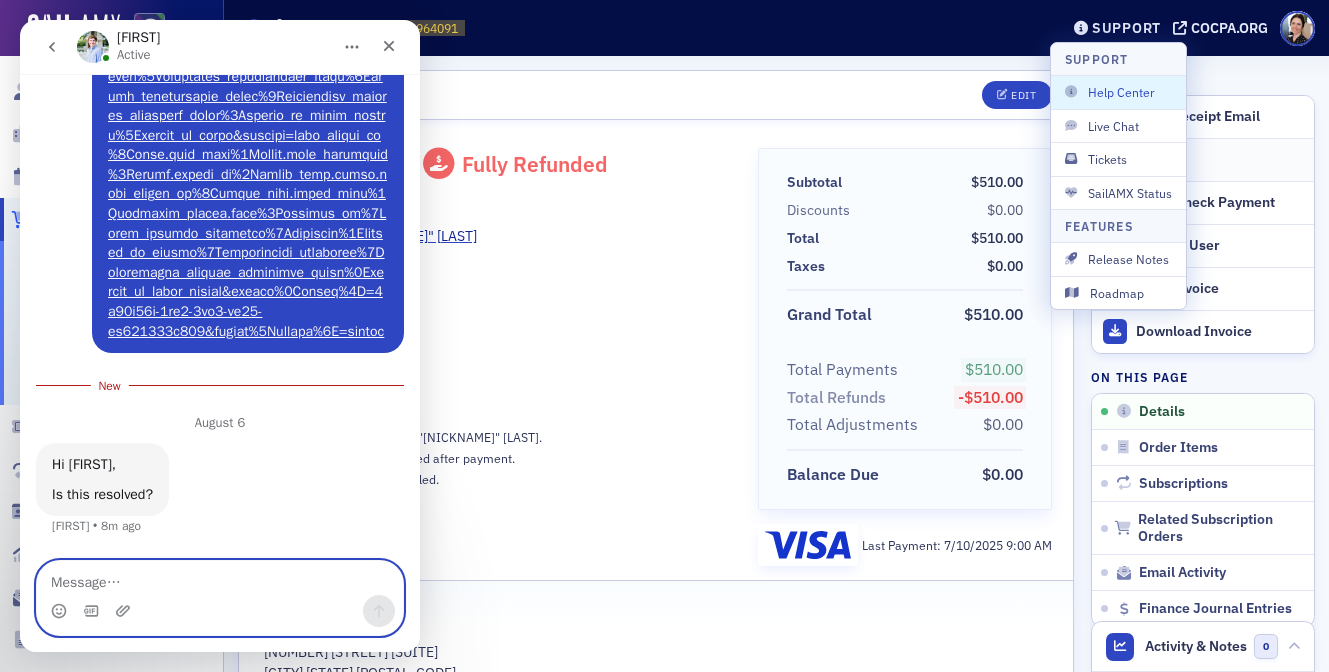 click at bounding box center (220, 578) 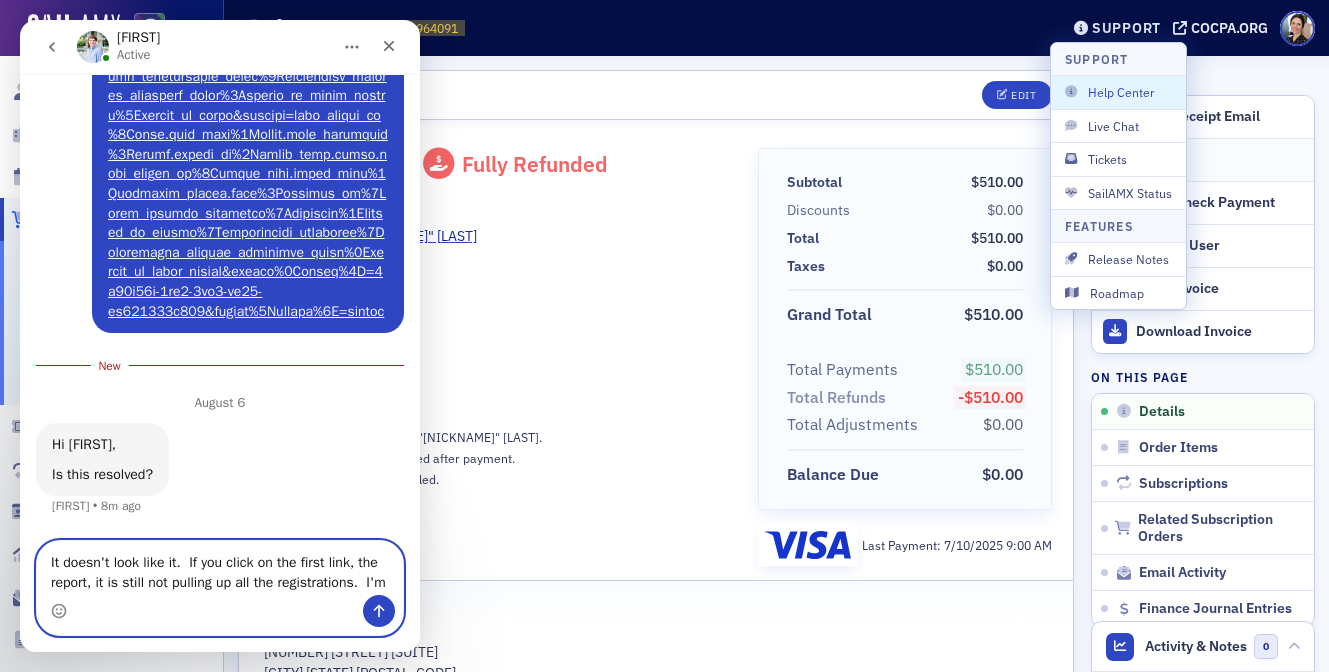 scroll, scrollTop: 2578, scrollLeft: 0, axis: vertical 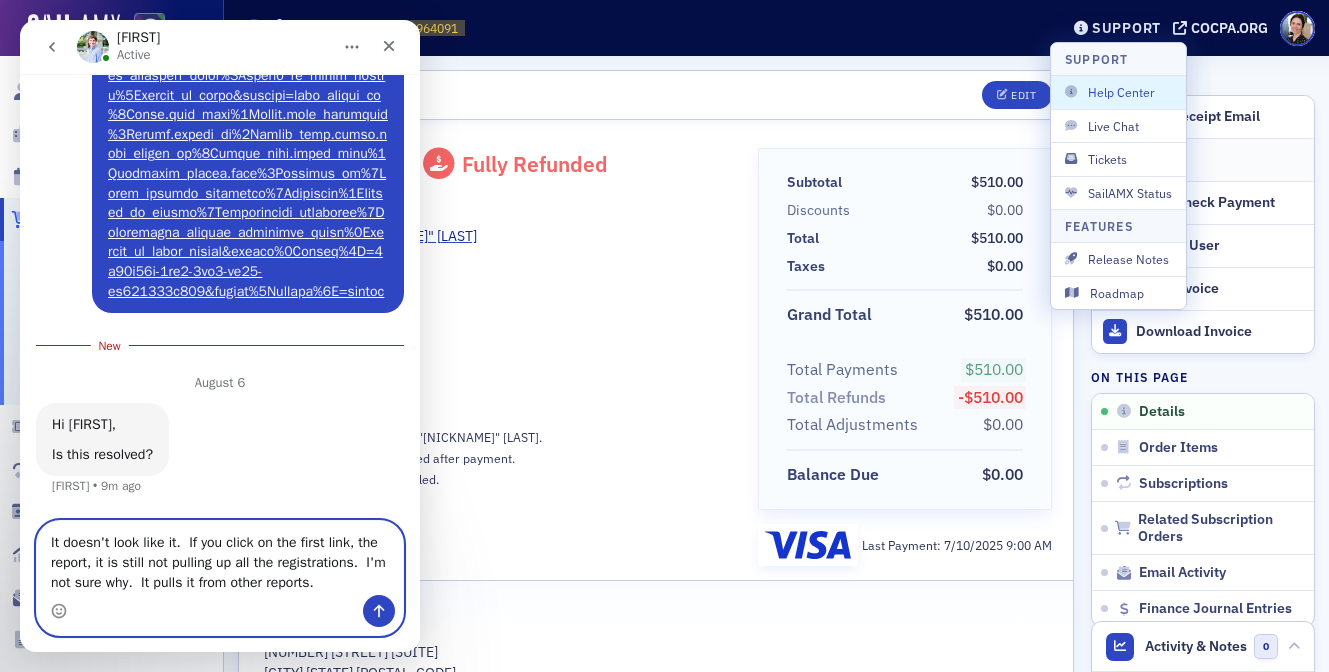 type on "It doesn't look like it.  If you click on the first link, the report, it is still not pulling up all the registrations.  I'm not sure why.  It pulls it from other reports." 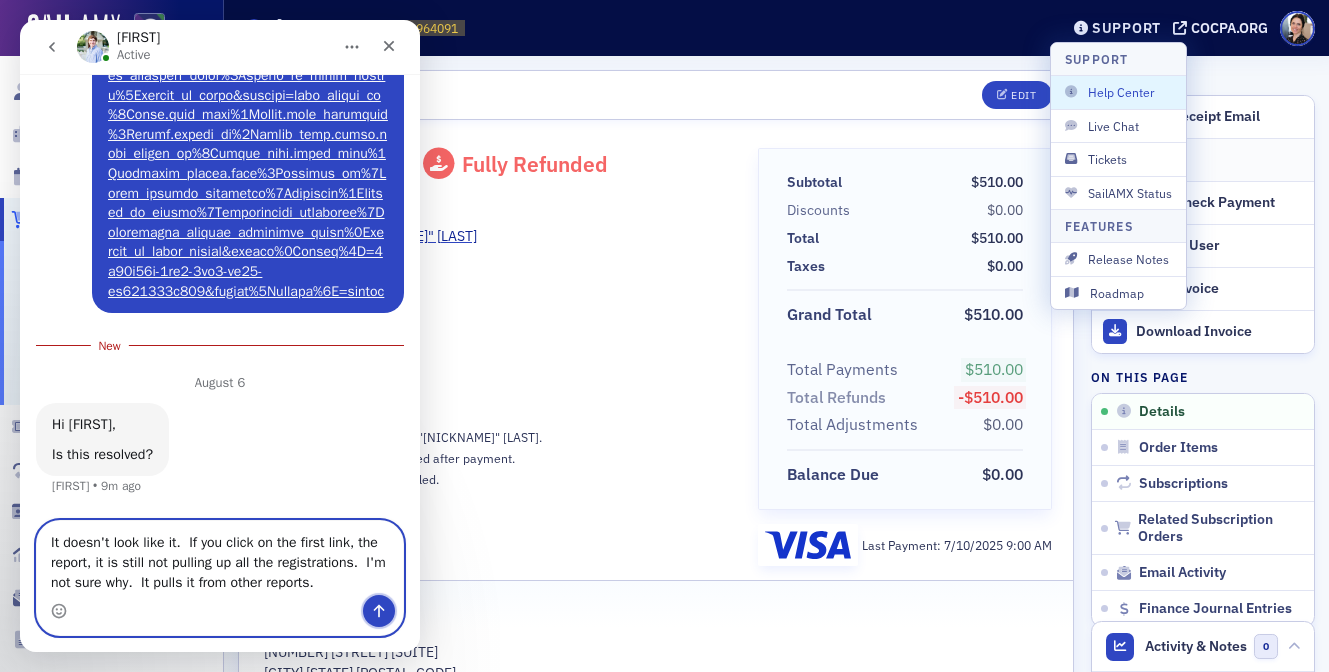 click 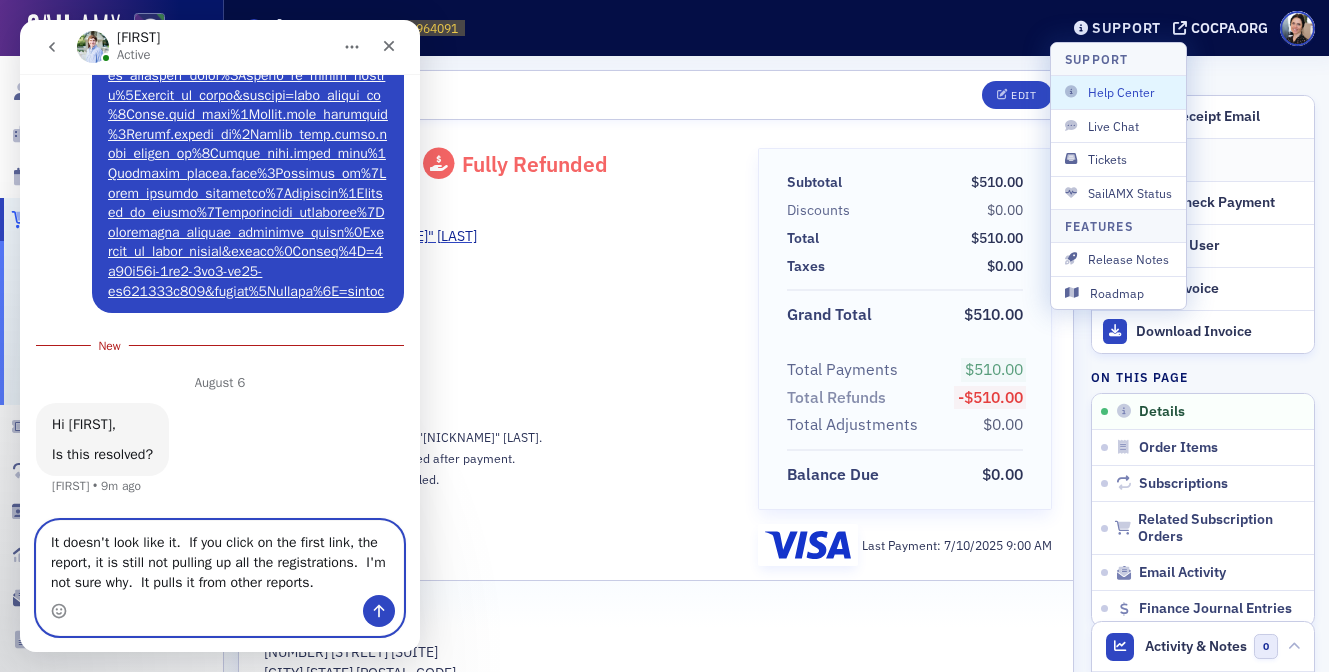 type 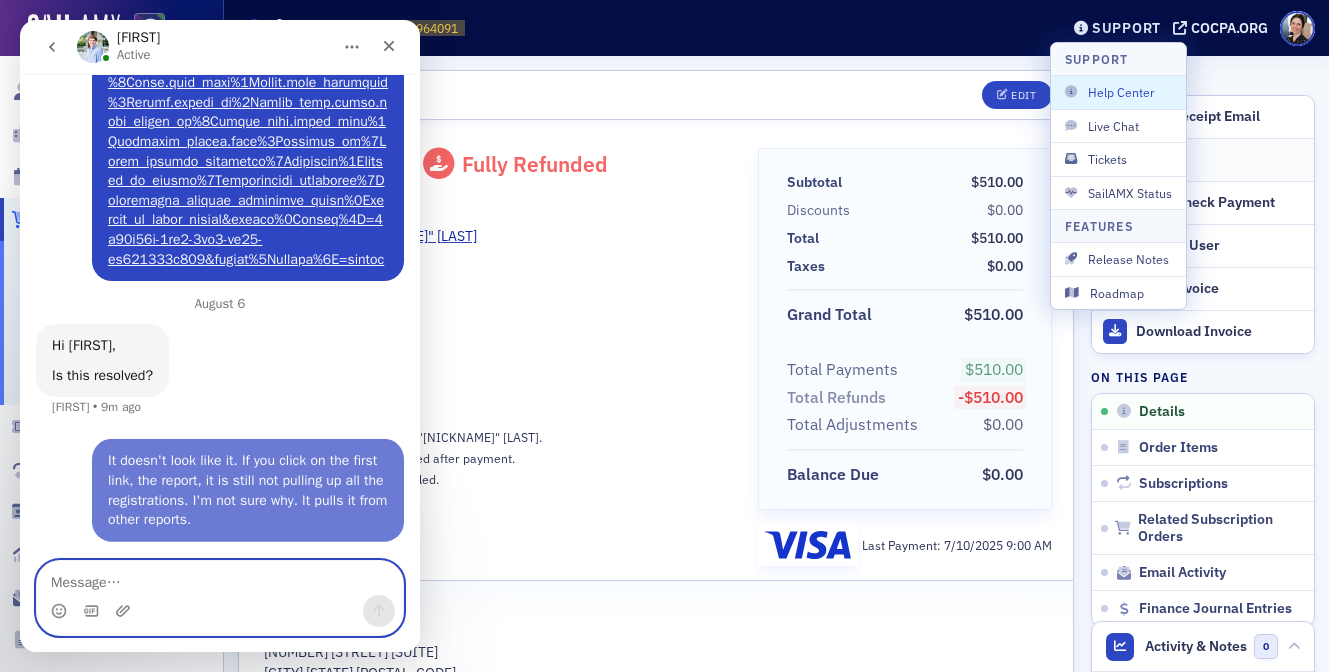 scroll, scrollTop: 2609, scrollLeft: 0, axis: vertical 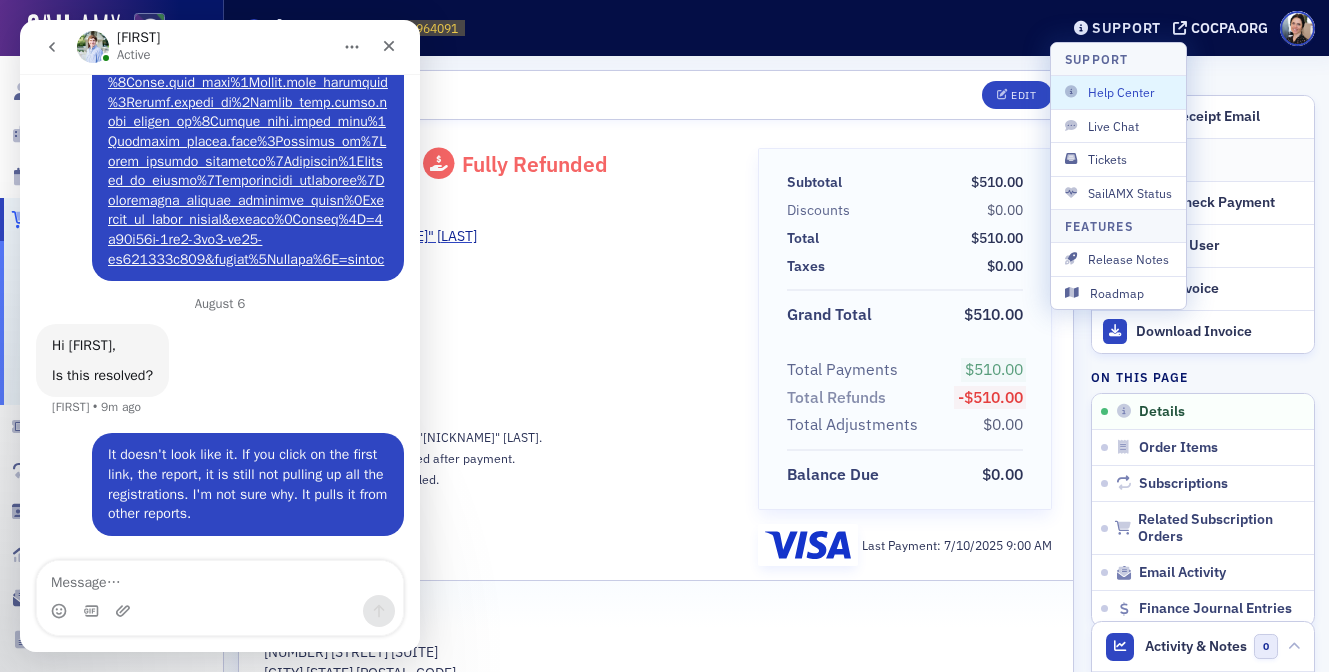 click on "[FIRST] "[NICKNAME]" [LAST]" 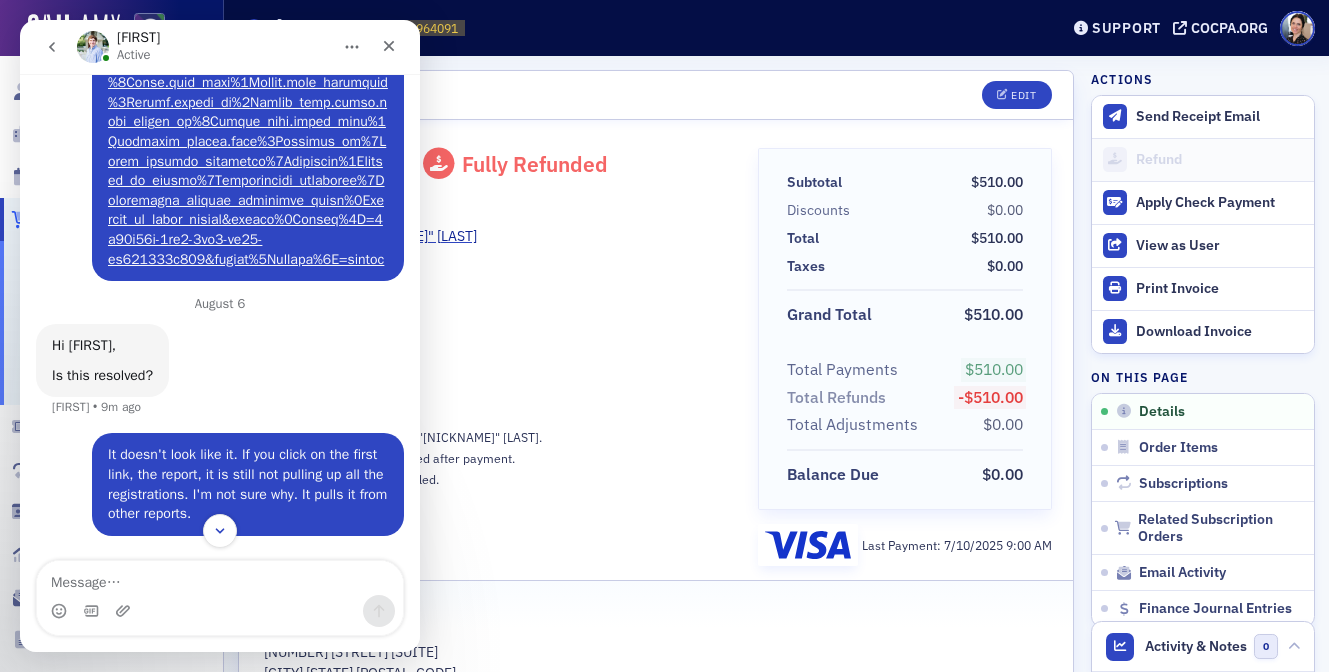 scroll, scrollTop: 2609, scrollLeft: 0, axis: vertical 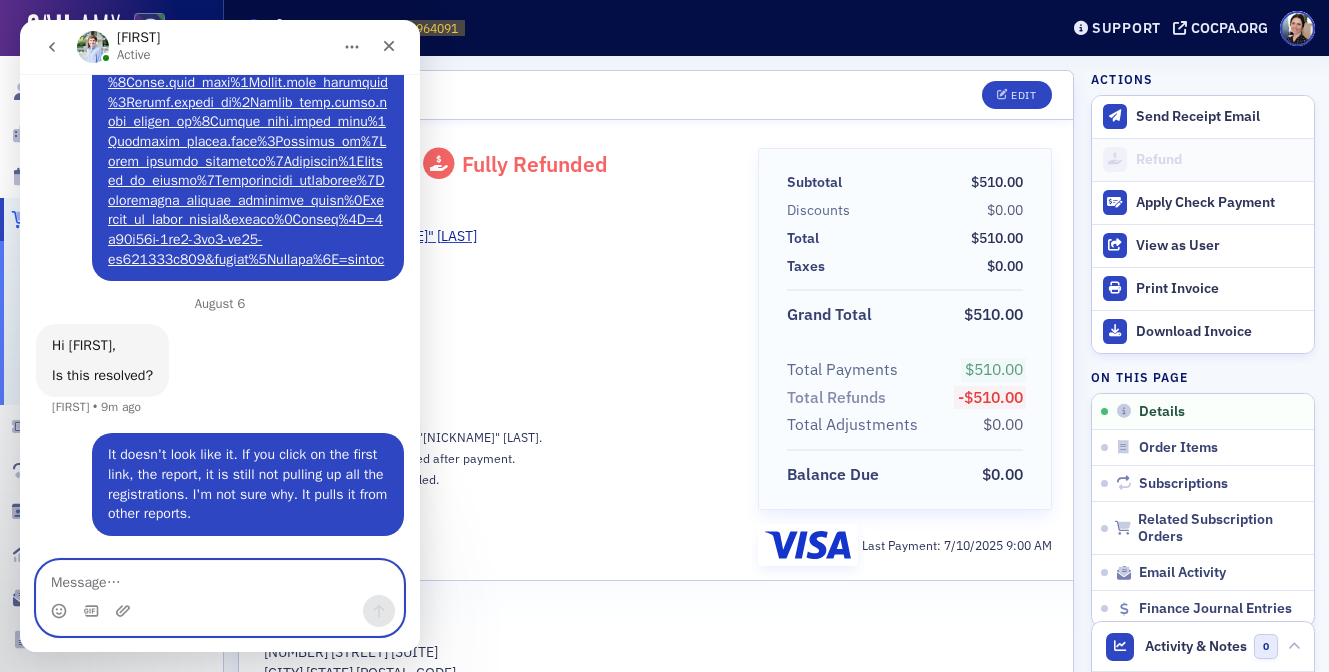 click at bounding box center [220, 578] 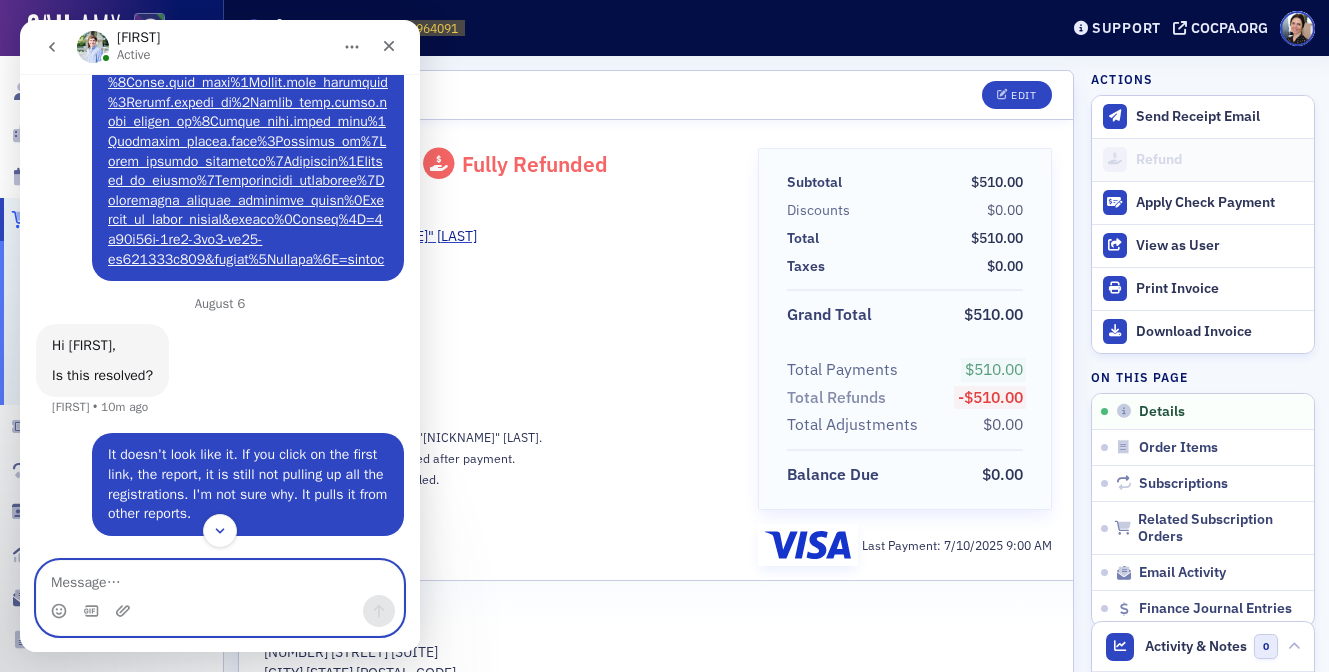 scroll, scrollTop: 2609, scrollLeft: 0, axis: vertical 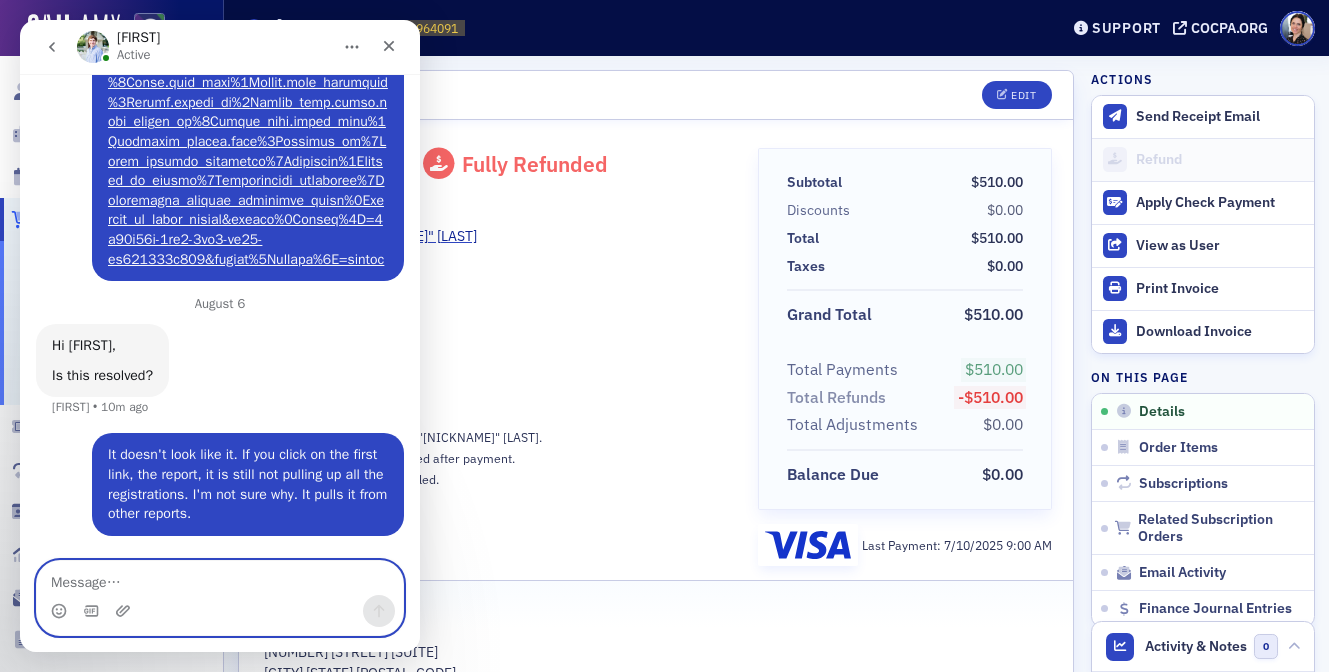 click at bounding box center [220, 578] 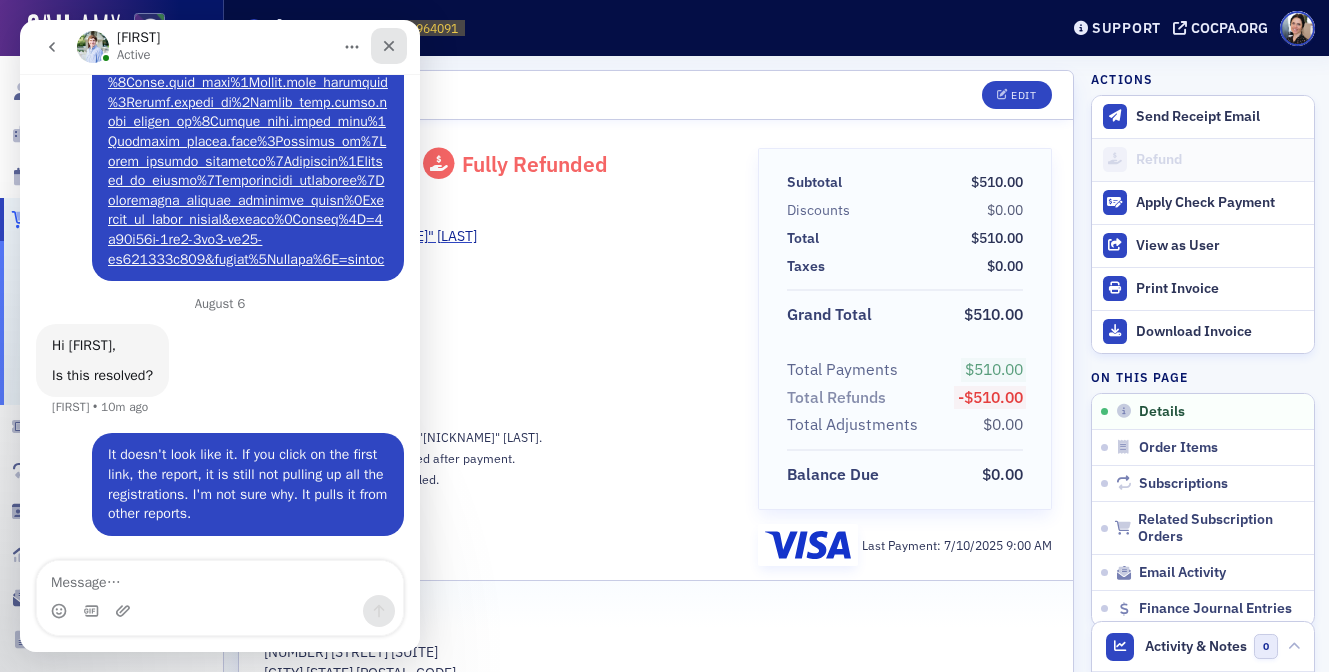 click 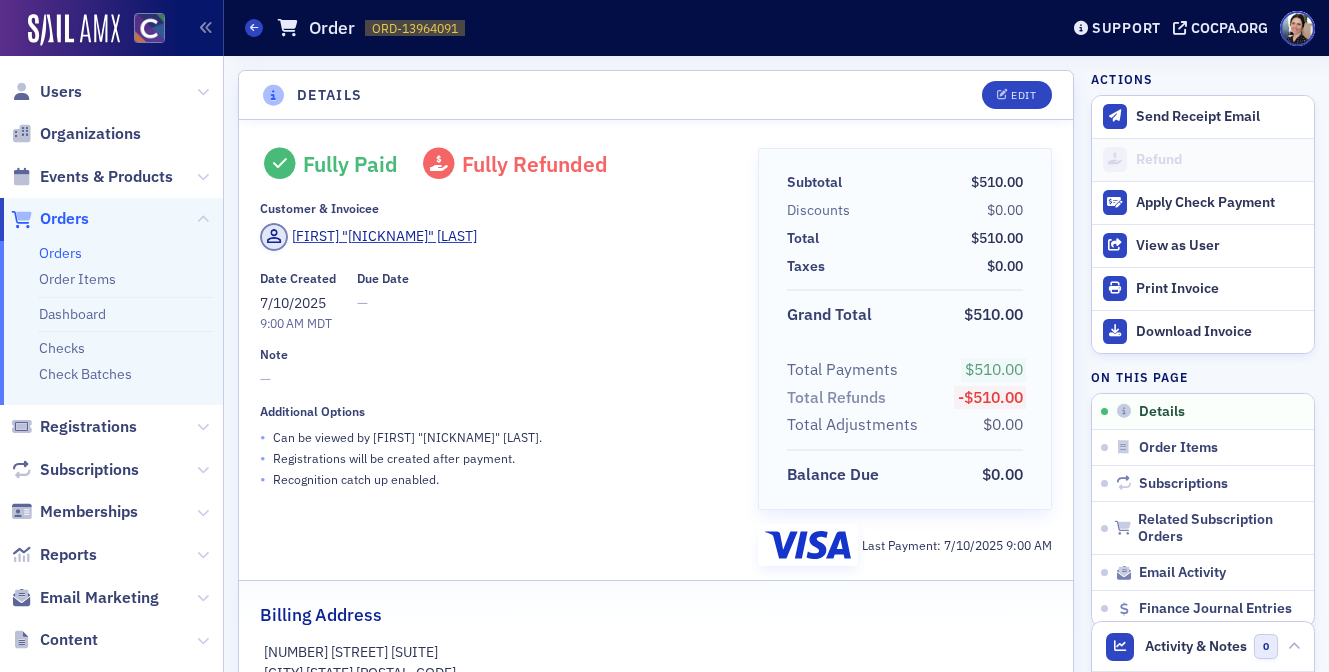 scroll, scrollTop: 0, scrollLeft: 0, axis: both 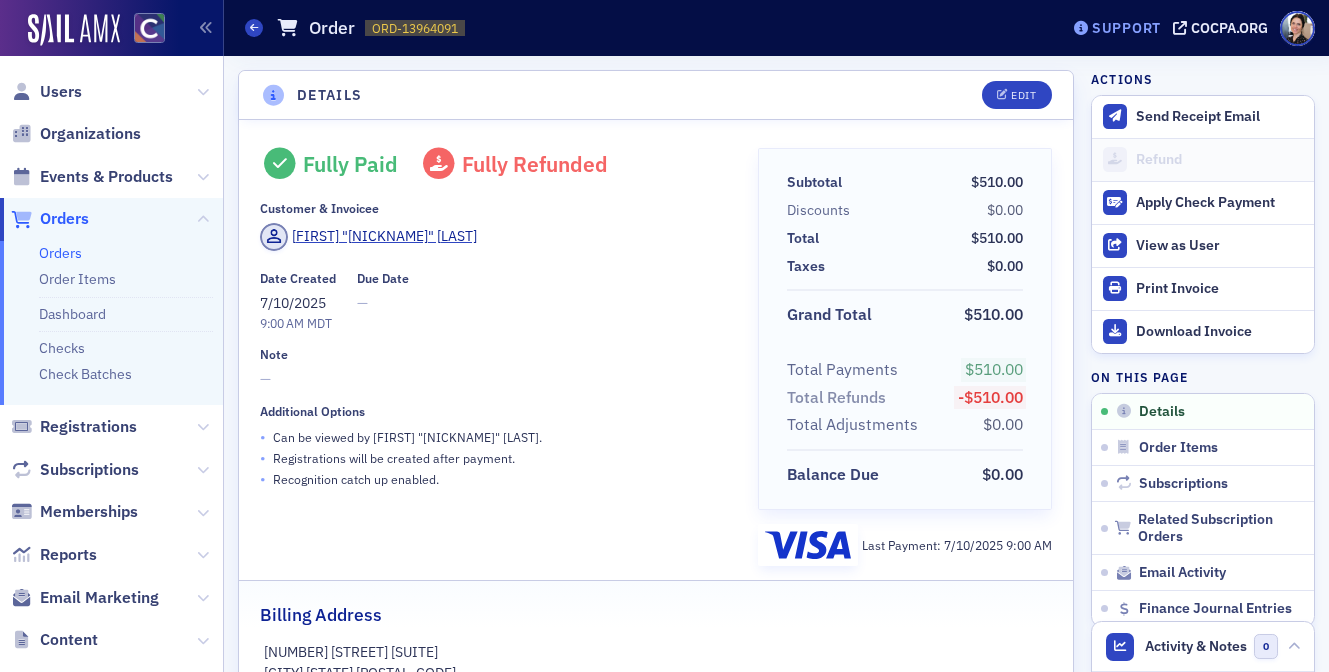 click on "Support" 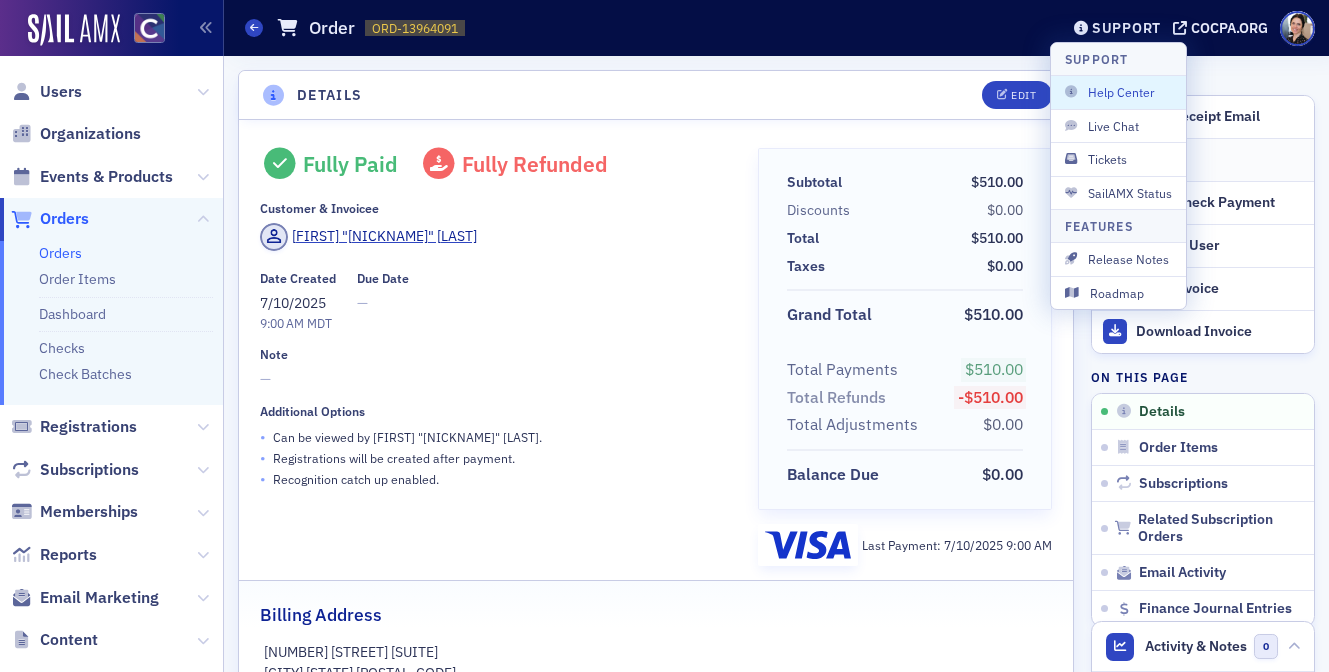 click on "Date Created [DATE] [TIME] MDT Due Date —" 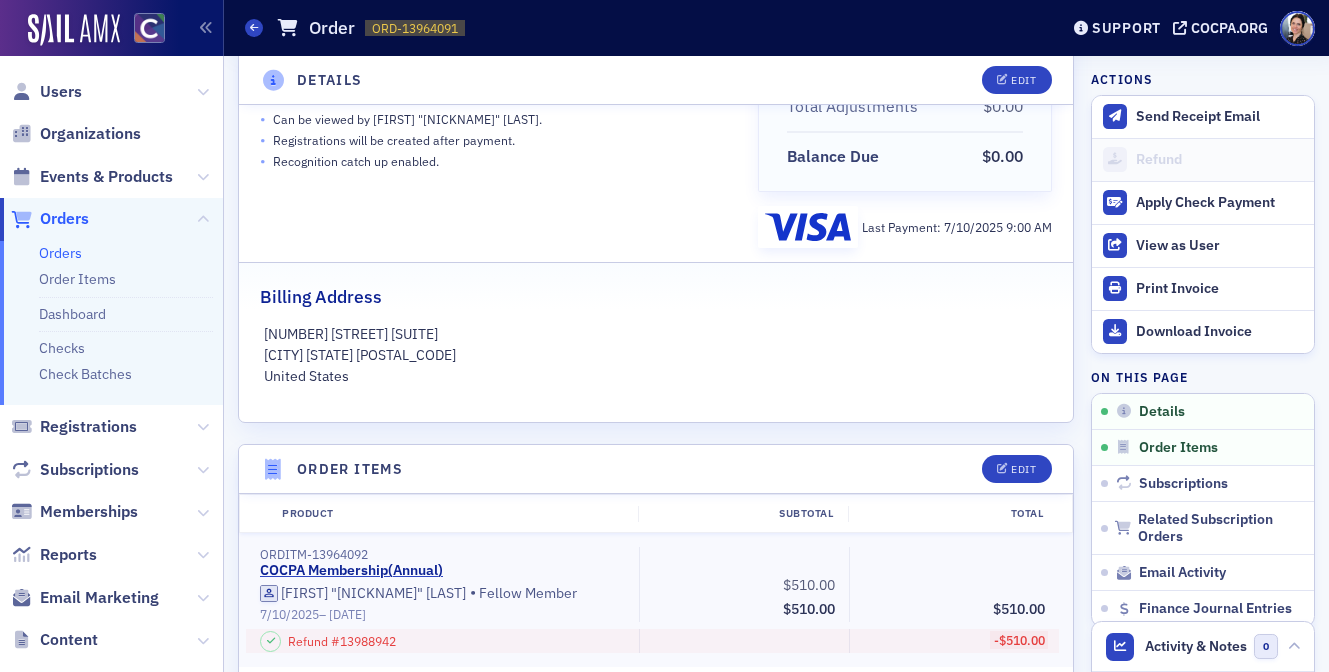scroll, scrollTop: 326, scrollLeft: 0, axis: vertical 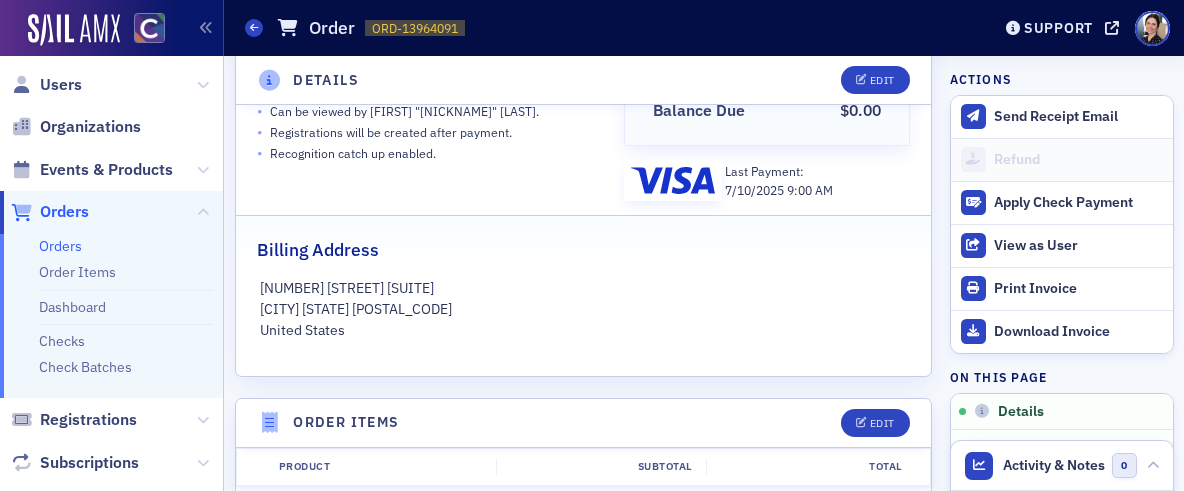 click on "Orders" 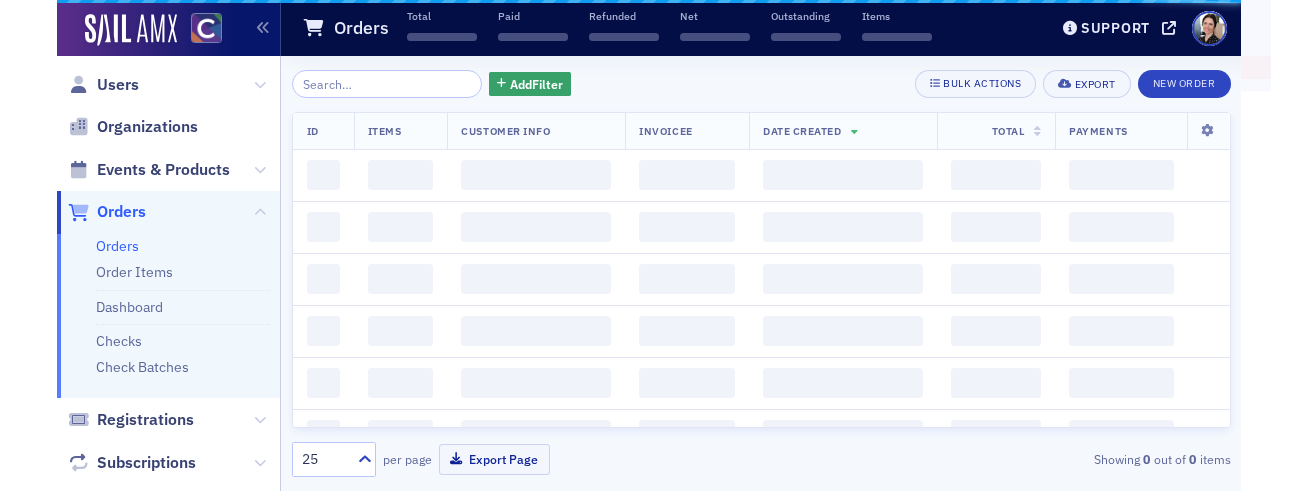 scroll, scrollTop: 0, scrollLeft: 0, axis: both 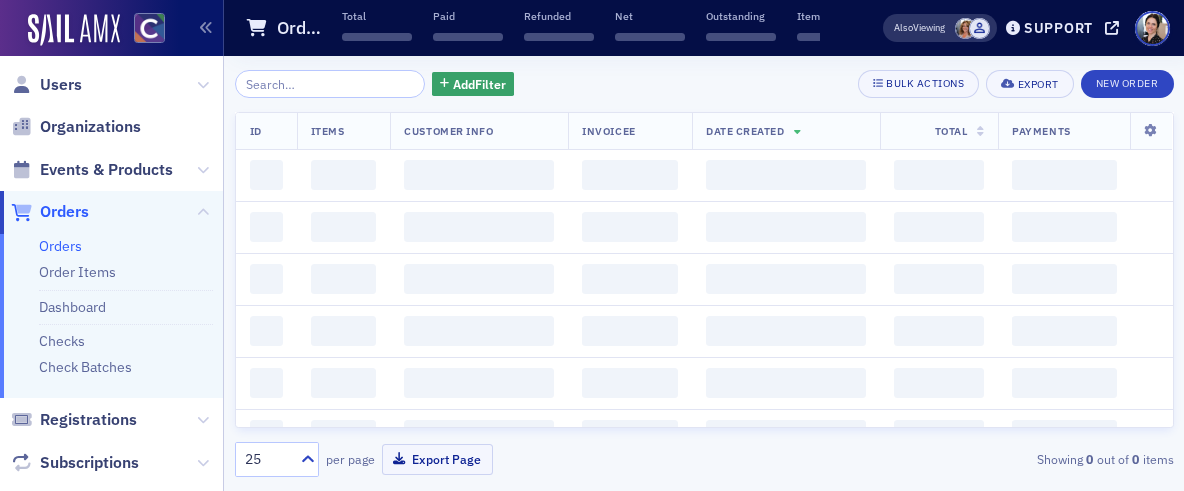 click on "Orders" 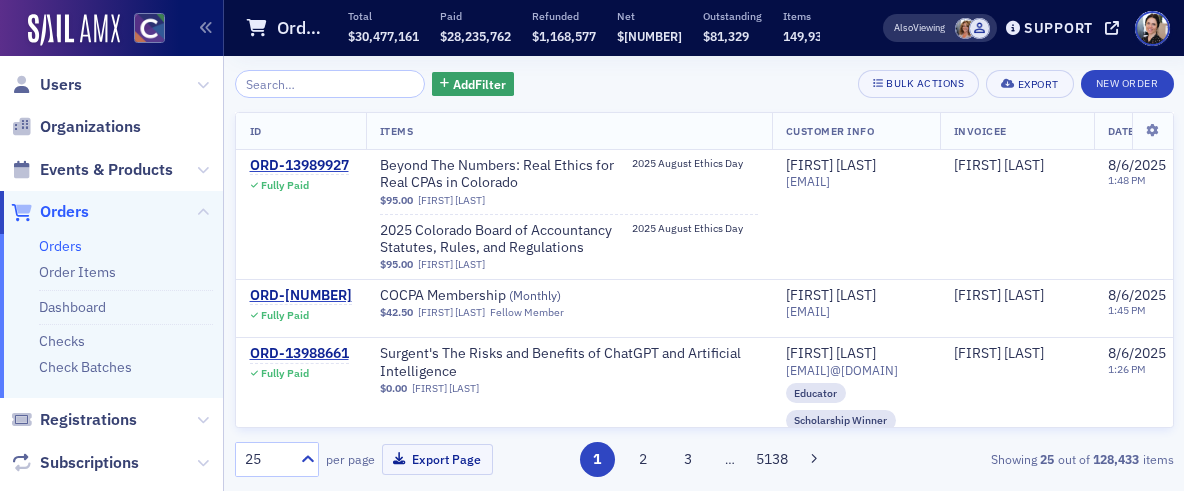 click 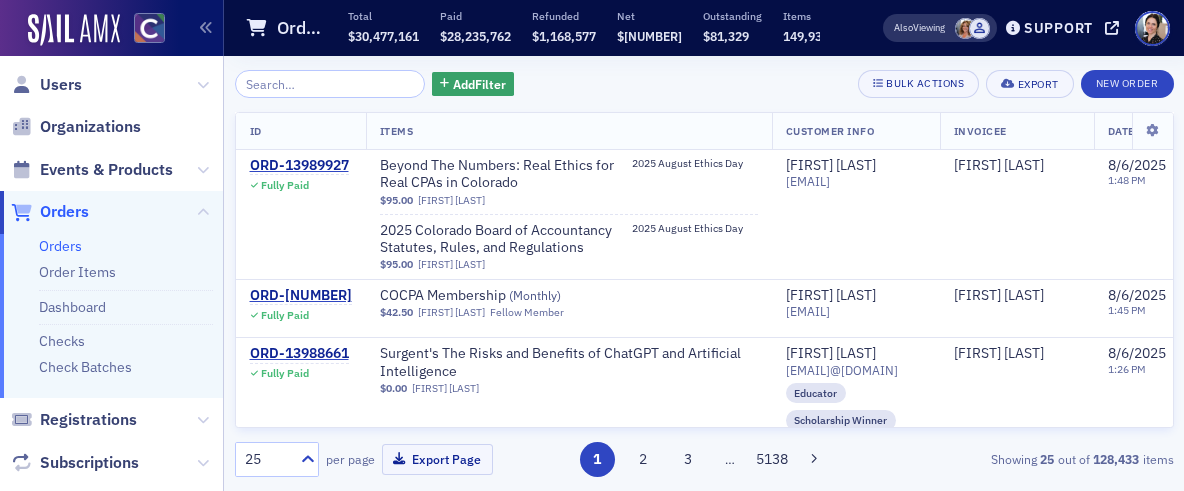 click 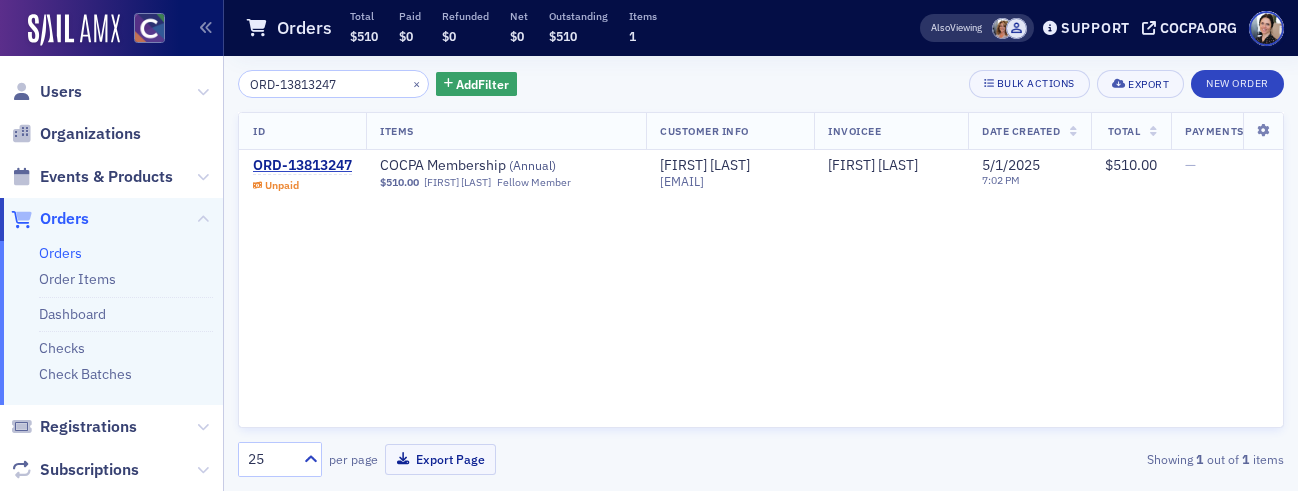 type on "ORD-13813247" 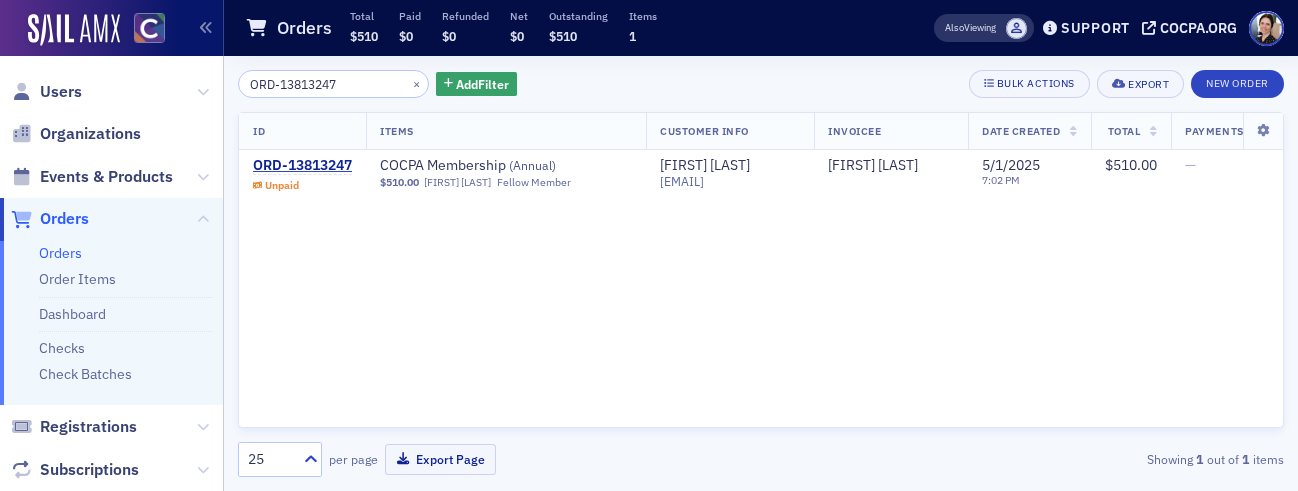 click on "ID Items Customer Info Invoicee Date Created Total Payments ORD-13813247 Unpaid COCPA Membership ( Annual ) $510.00 [FIRST] [LAST] Fellow Member [FIRST] [LAST] [EMAIL] [FIRST] [LAST] [DATE] 7:02 PM $510.00 —" 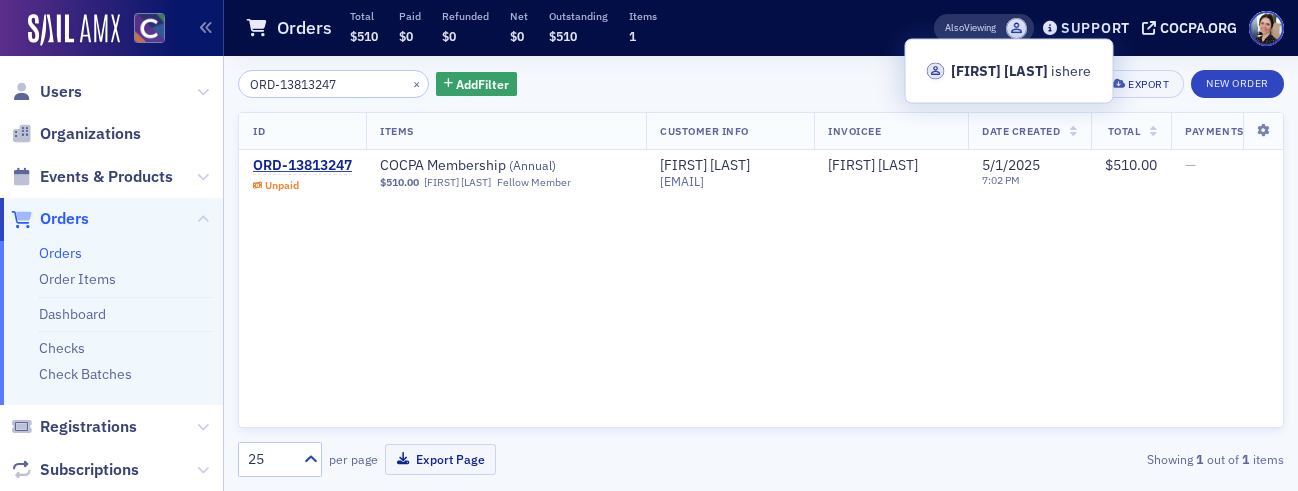 click on "ORD-13813247 × Add  Filter Bulk Actions Export New Order" 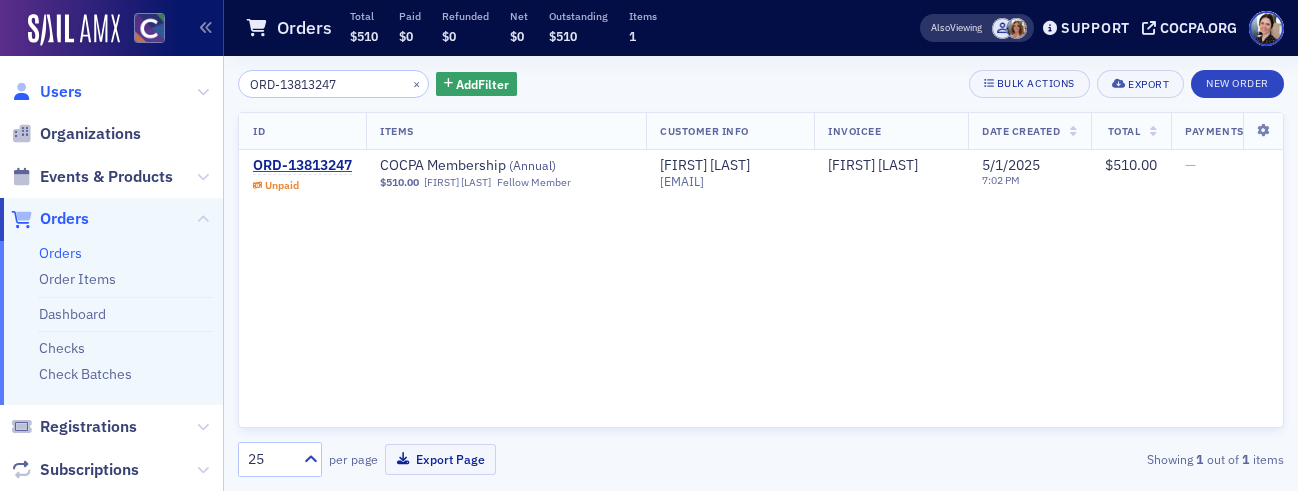 click on "Users" 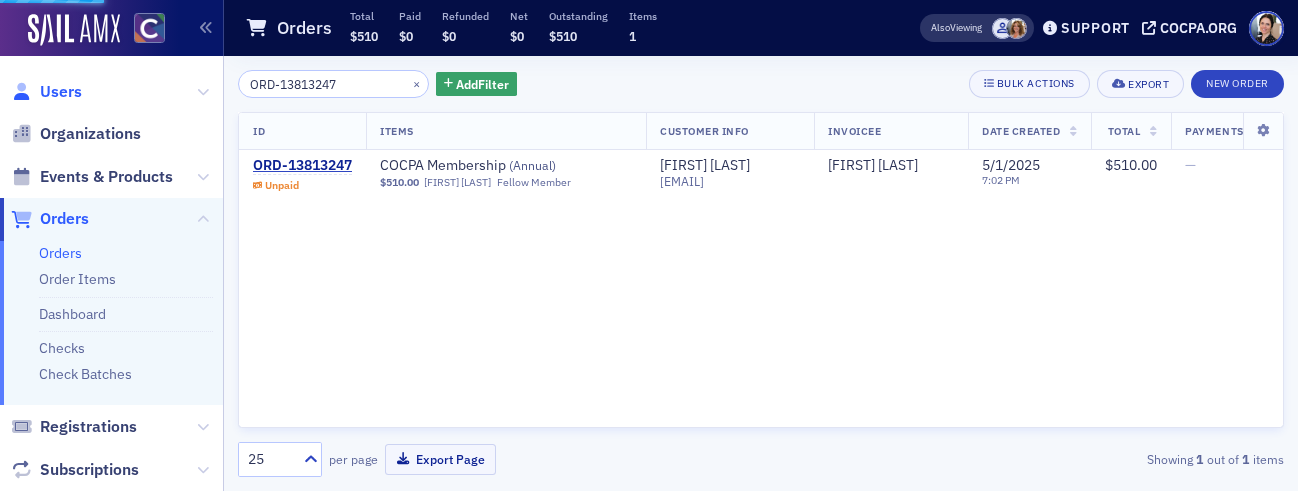 click on "Users" 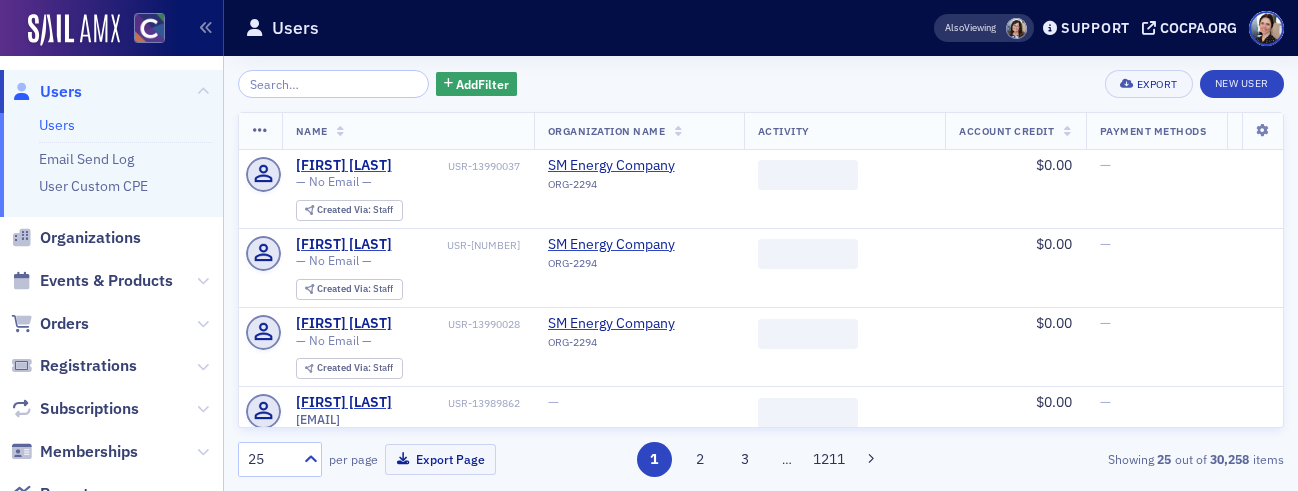 click 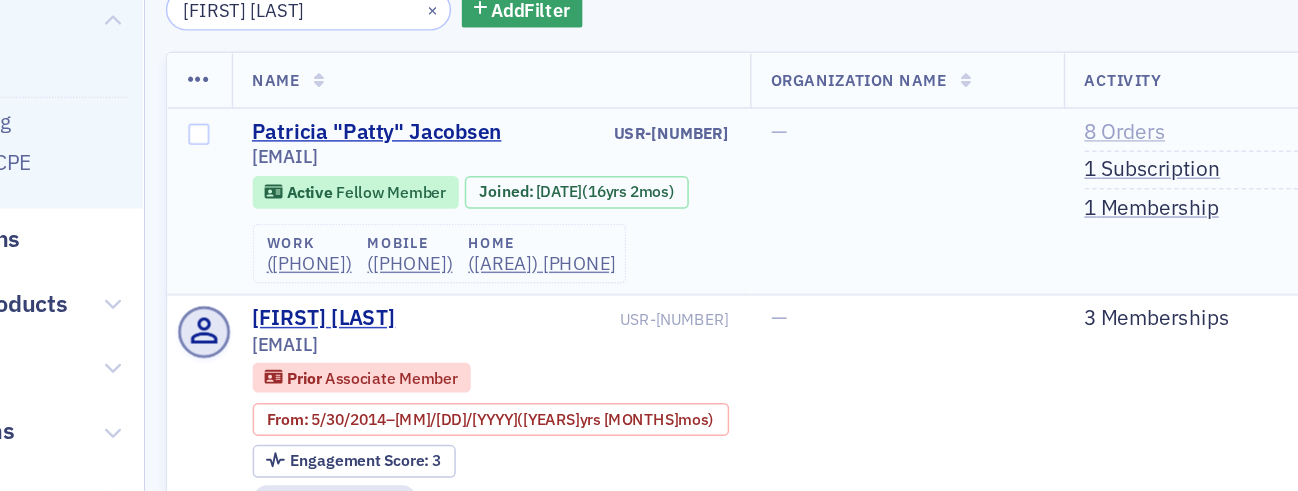 type on "[FIRST] [LAST]" 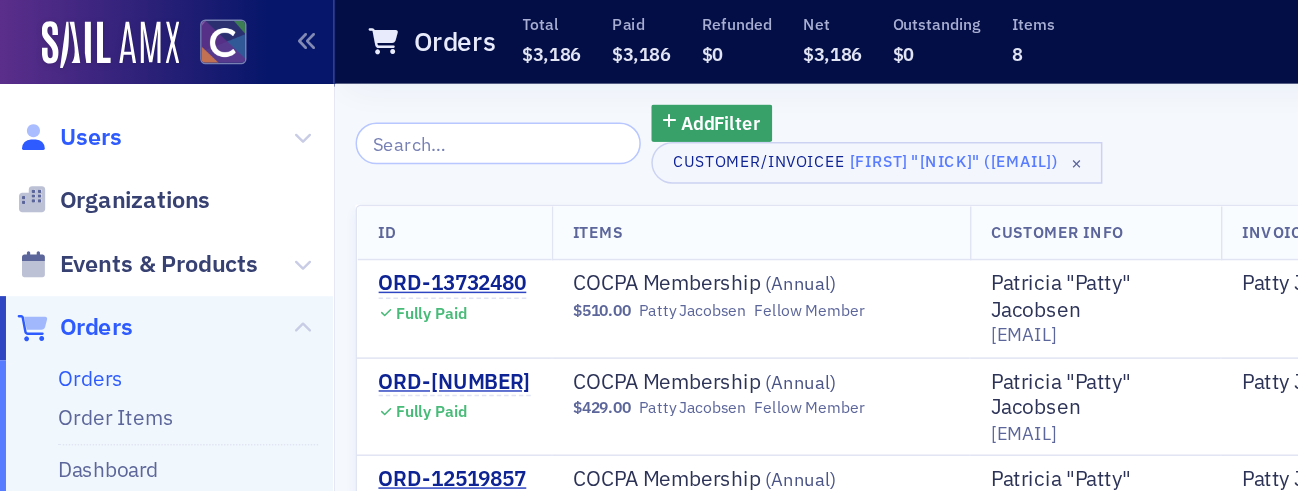 click on "Users" 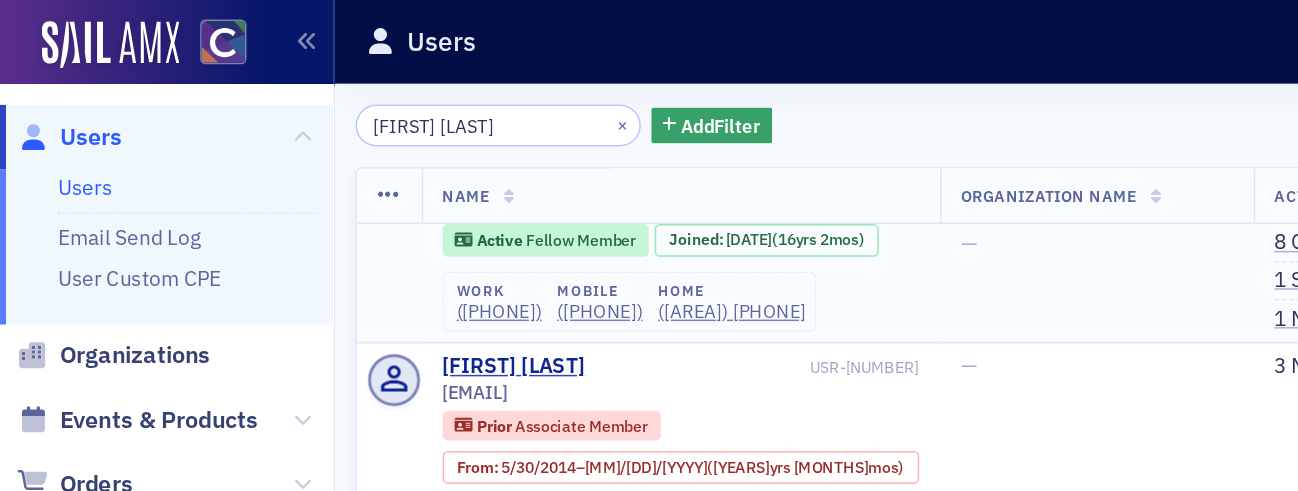 scroll, scrollTop: 0, scrollLeft: 0, axis: both 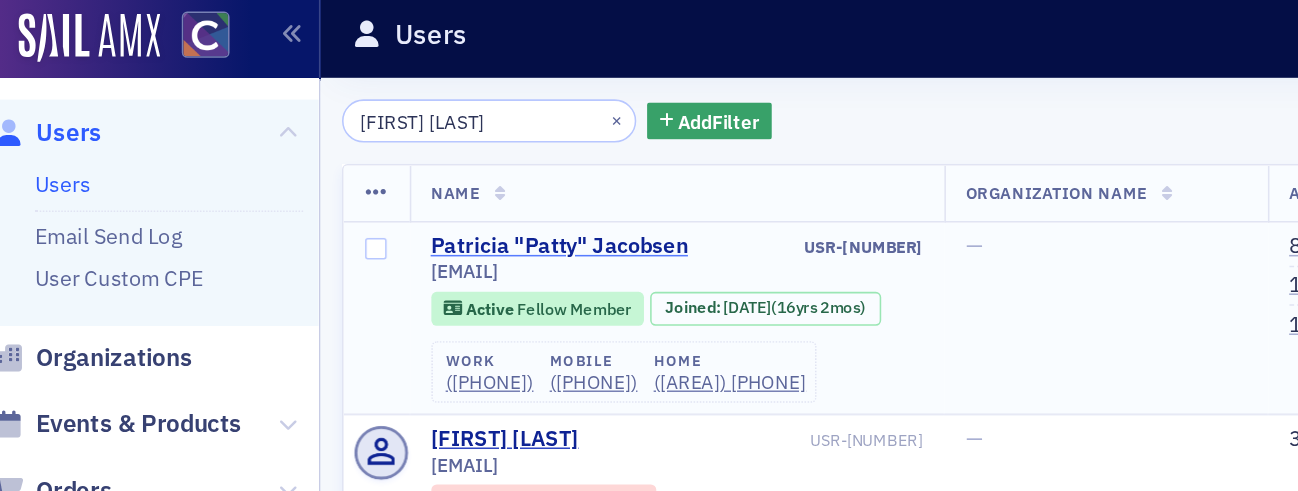 click on "Patricia "Patty" Jacobsen" 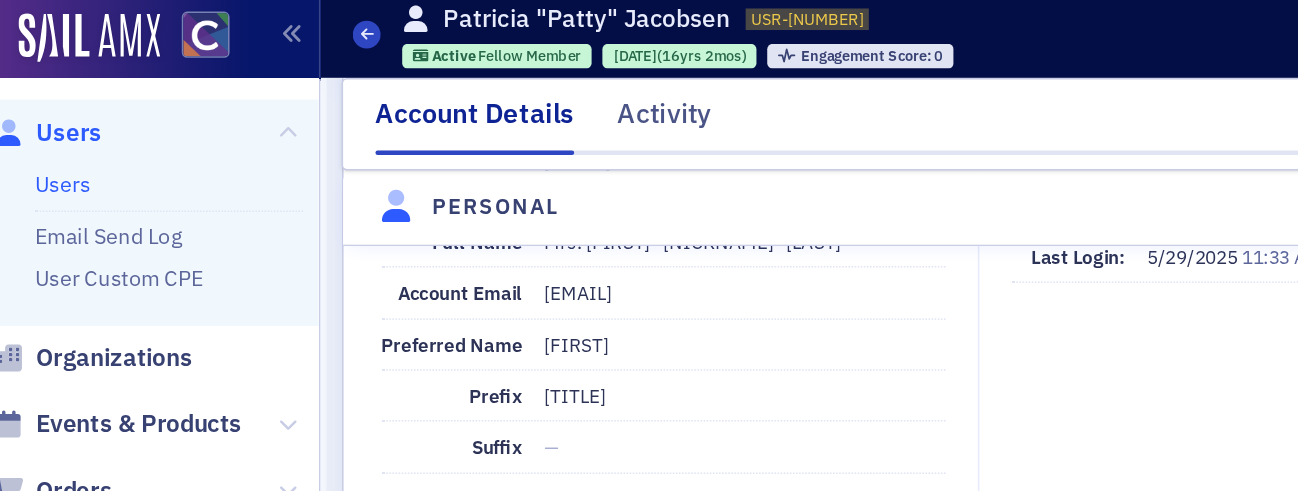 scroll, scrollTop: 240, scrollLeft: 0, axis: vertical 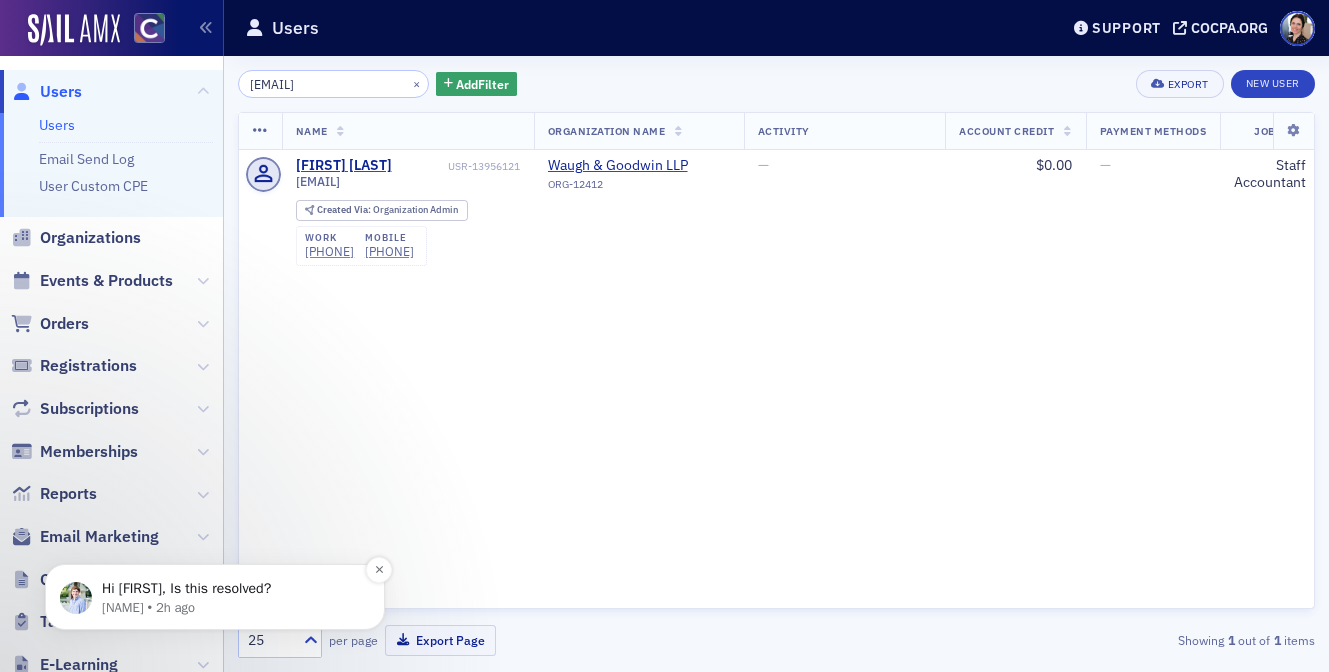 click on "Hi [FIRST],   Is this resolved?" at bounding box center (231, 589) 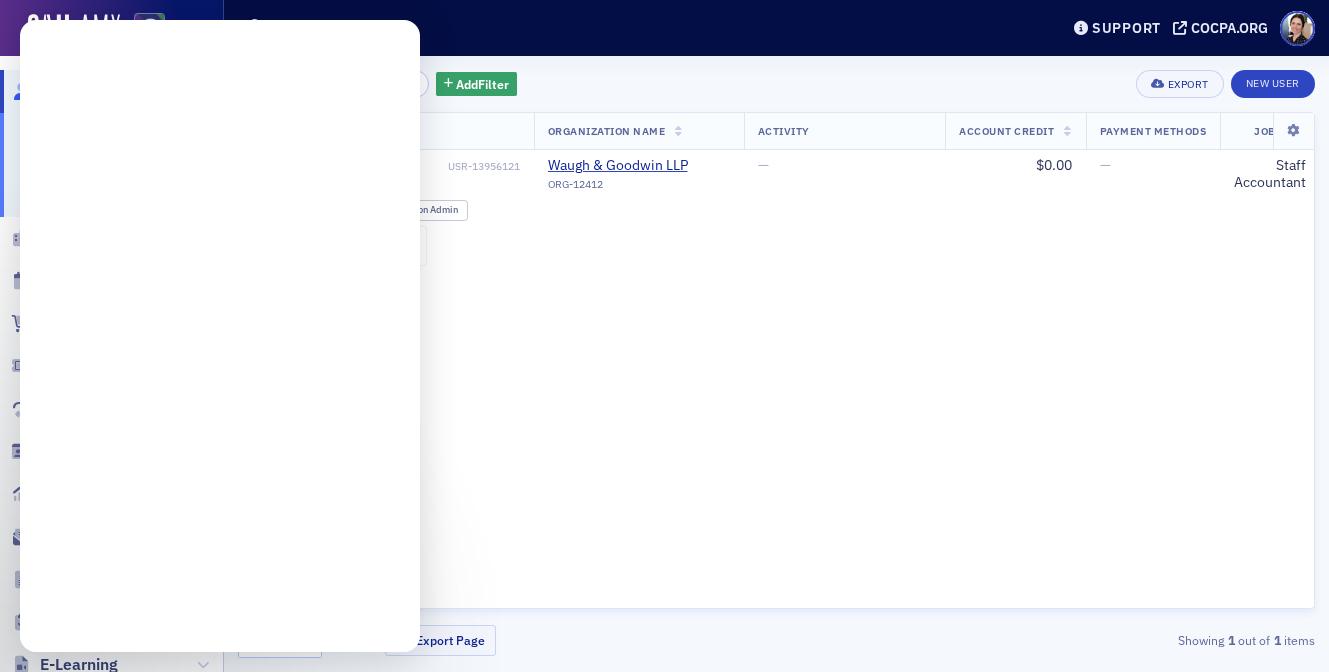 scroll, scrollTop: 0, scrollLeft: 0, axis: both 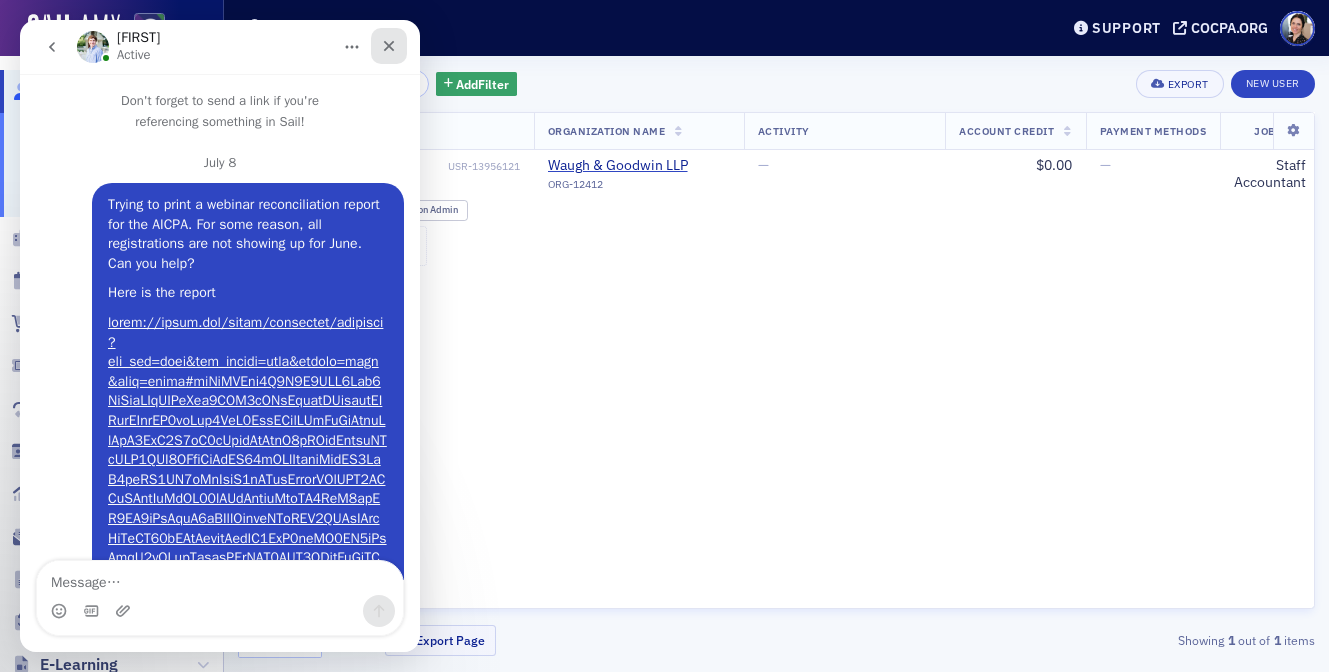 click at bounding box center (389, 46) 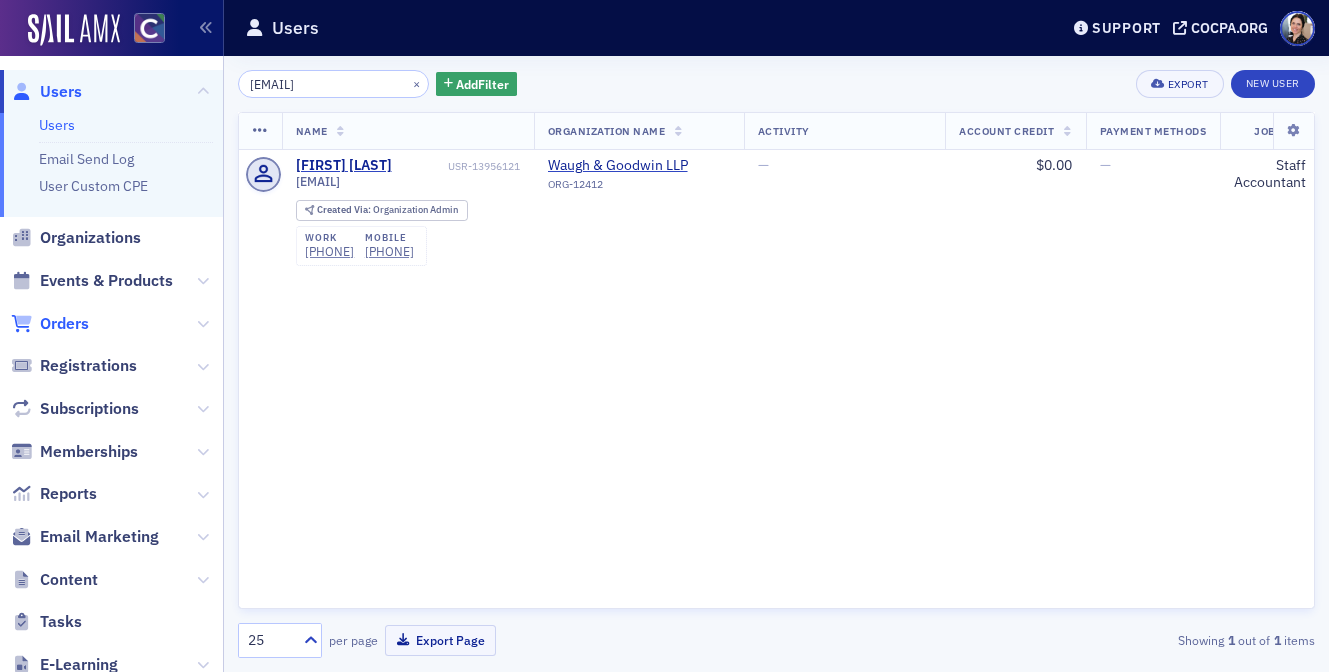 click on "Orders" 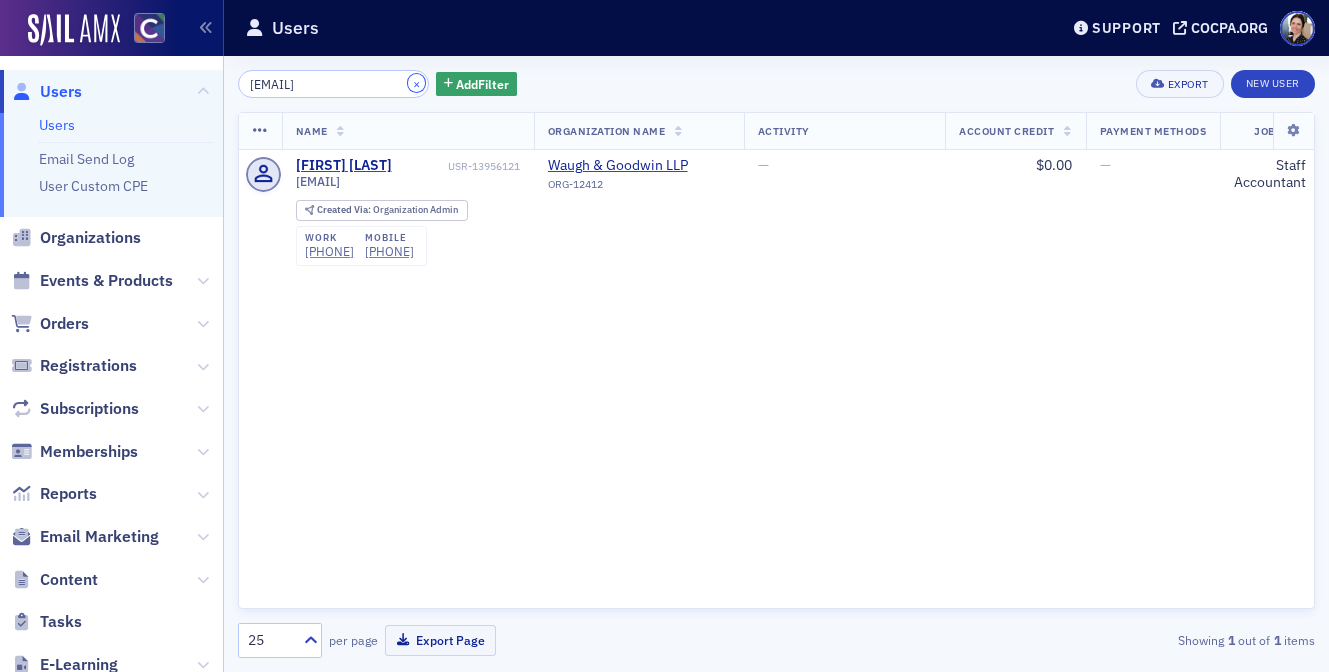 click on "×" 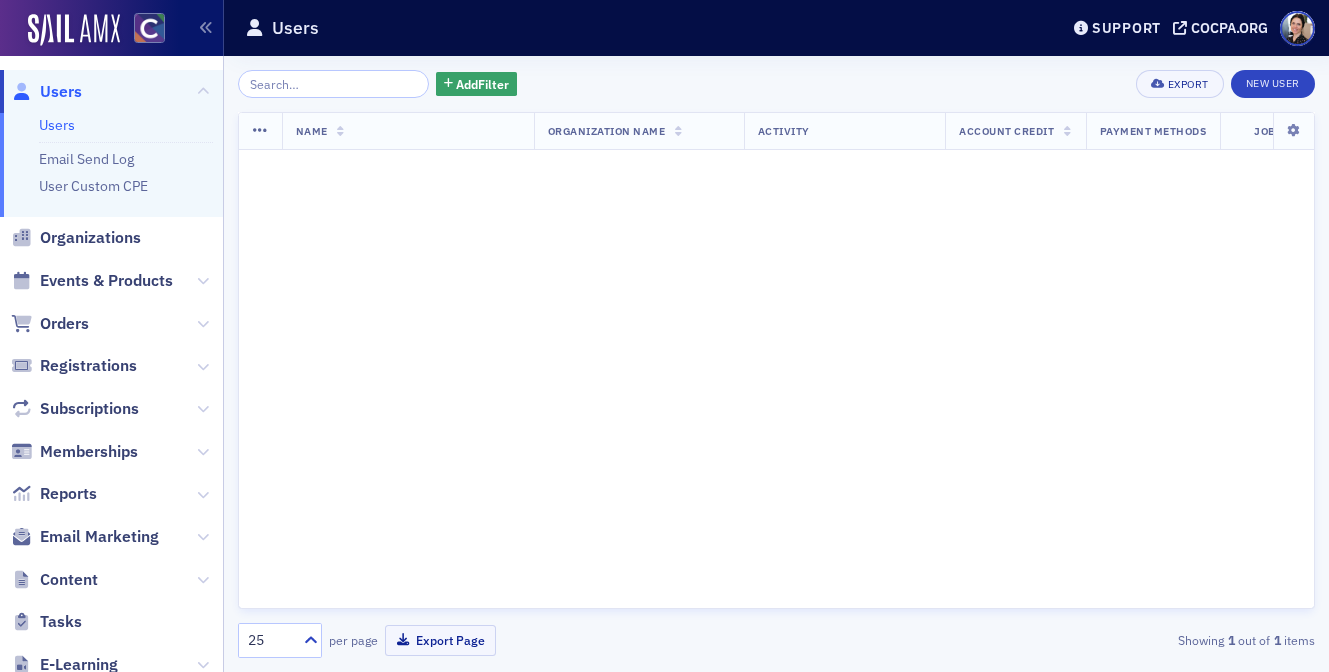 type 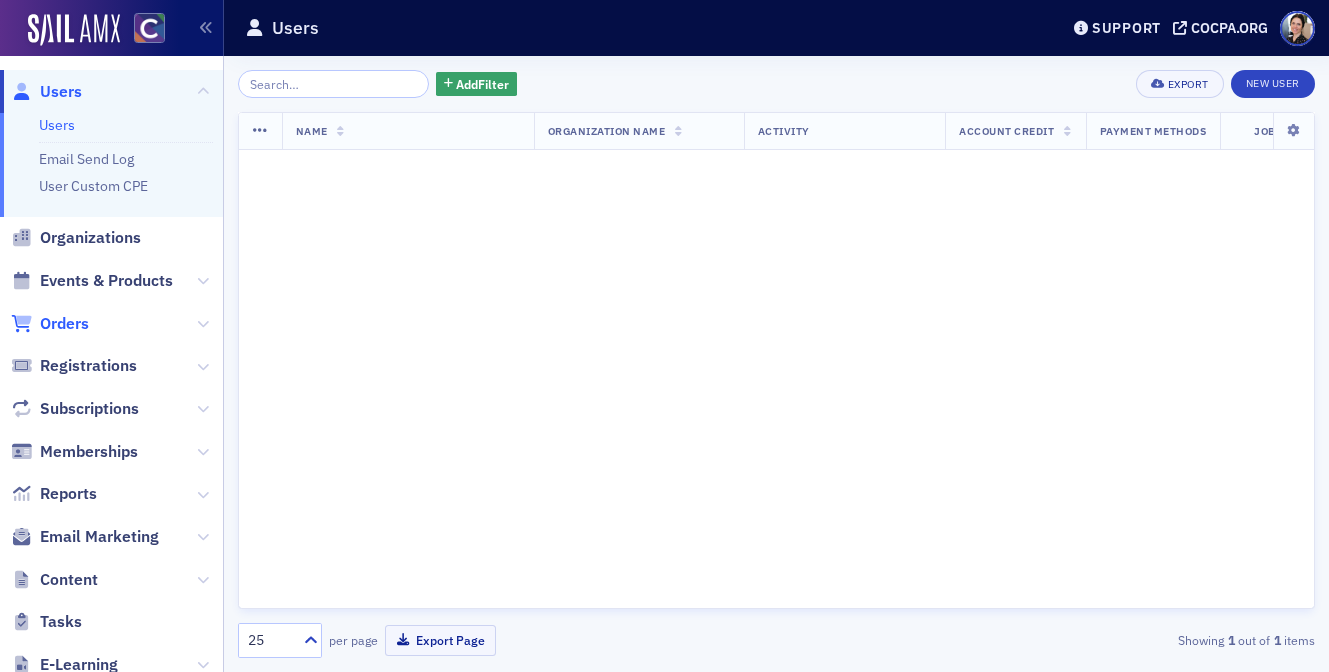 click on "Orders" 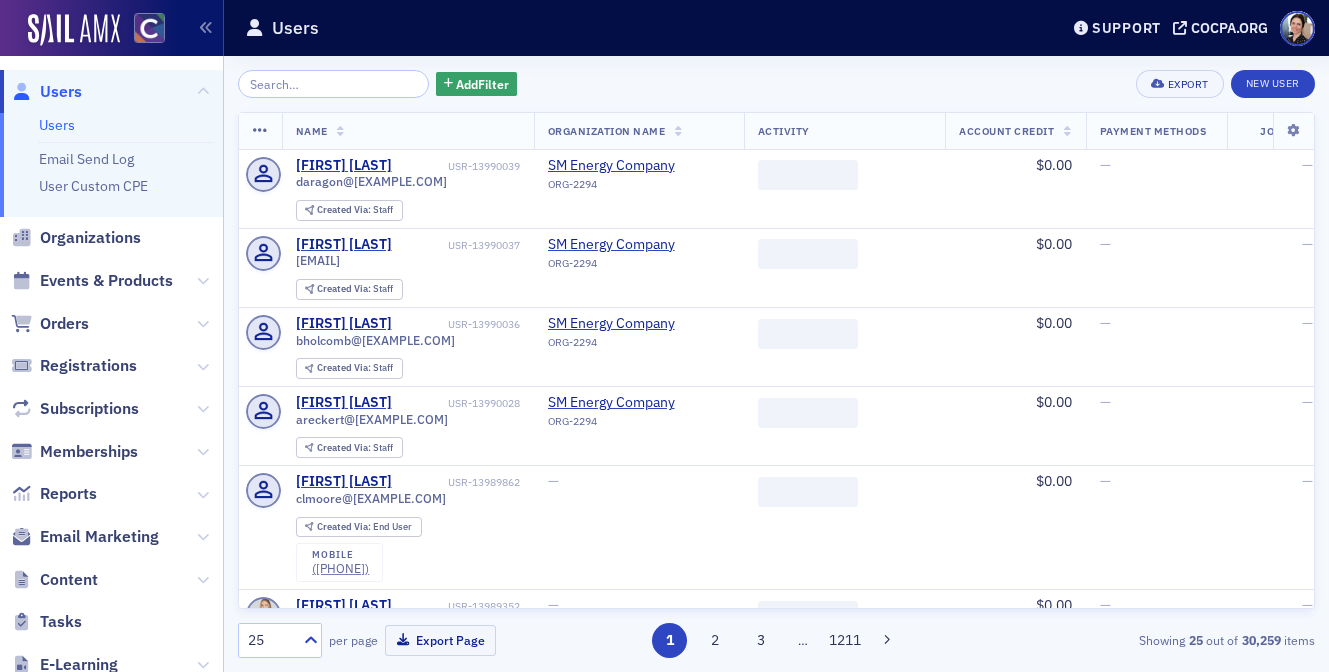 scroll, scrollTop: 0, scrollLeft: 0, axis: both 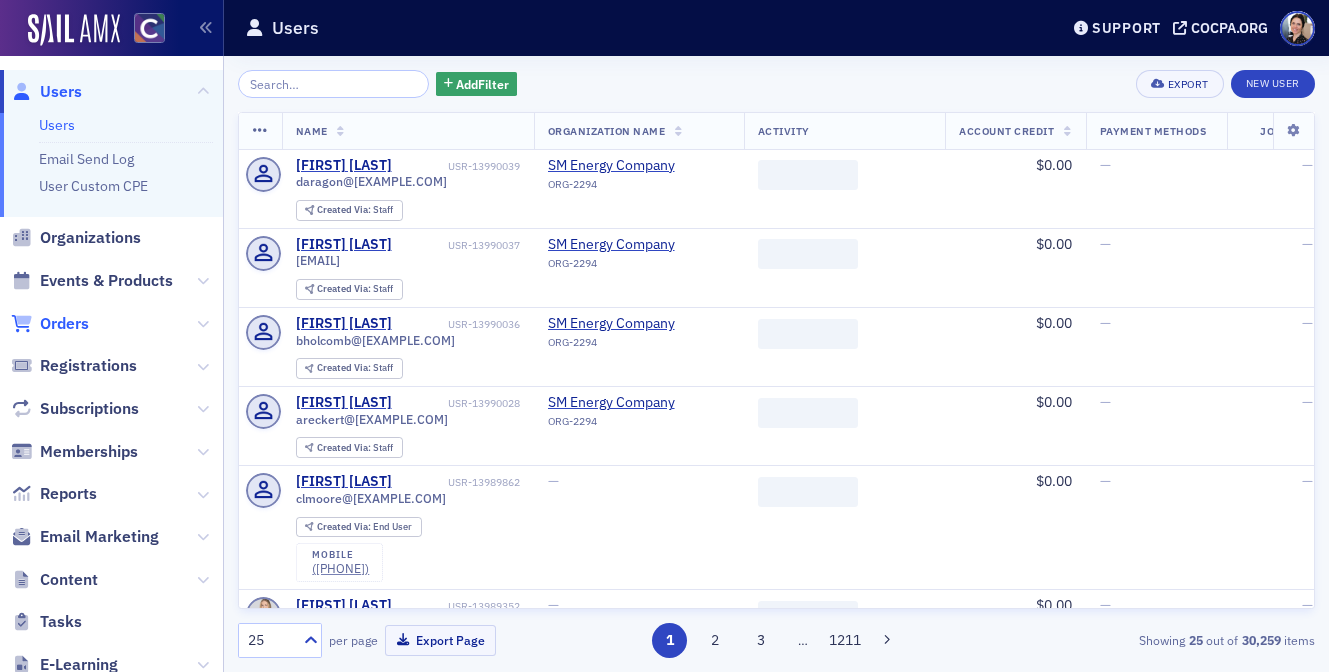 click on "Orders" 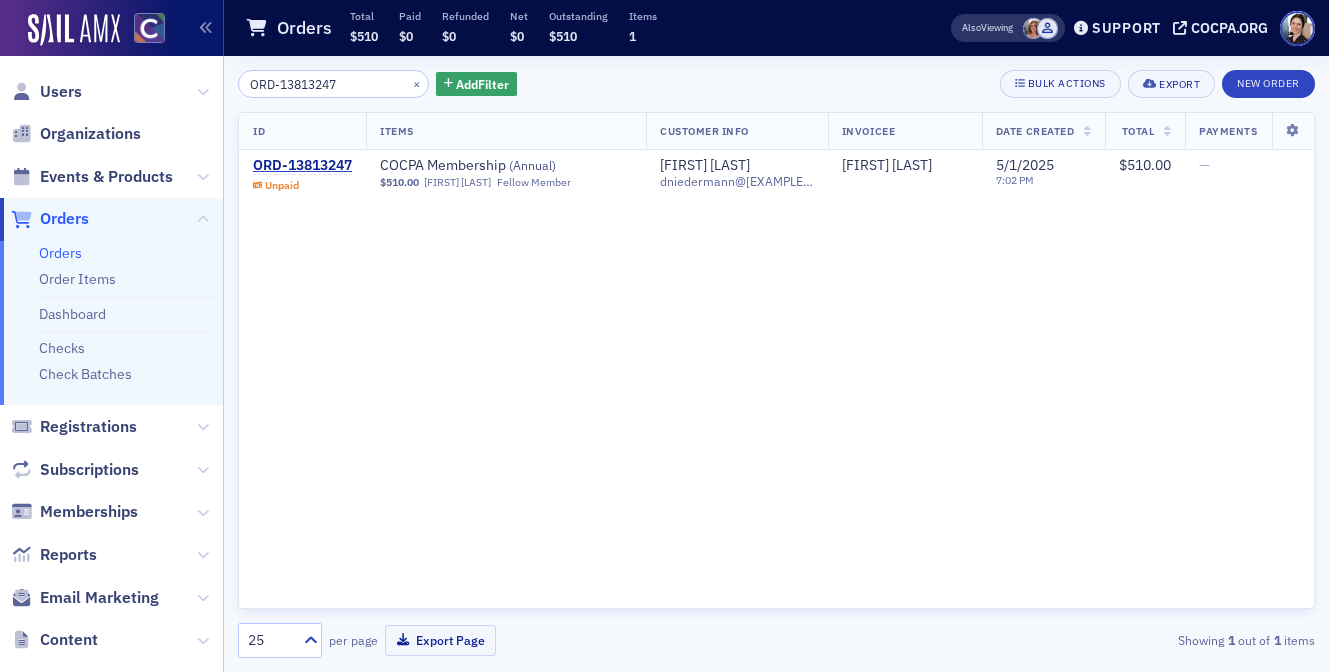 type on "ORD-13813247" 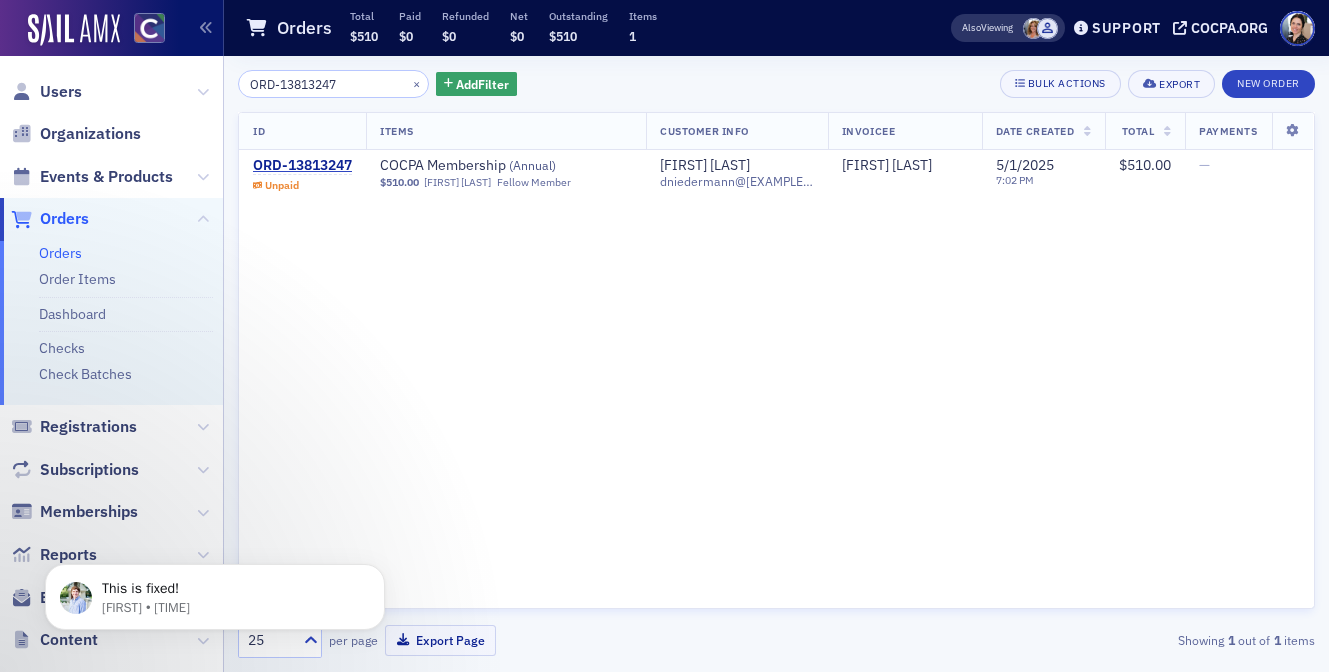 scroll, scrollTop: 0, scrollLeft: 0, axis: both 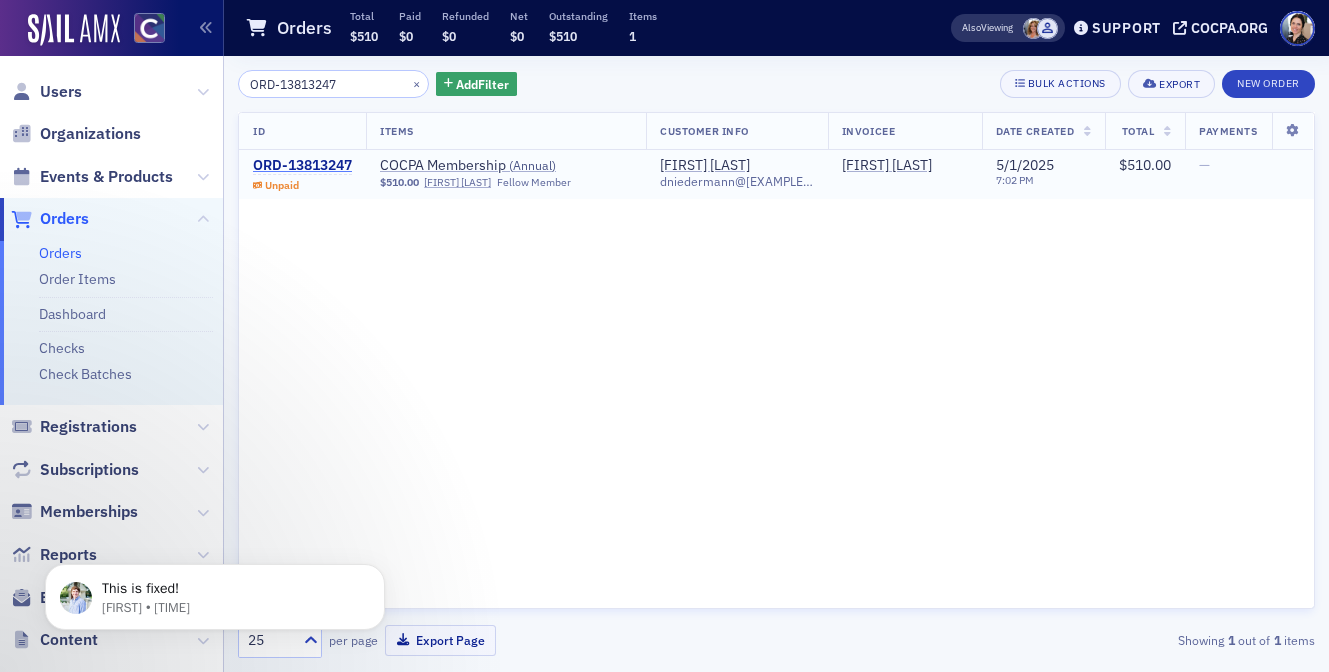 click on "ORD-13813247" 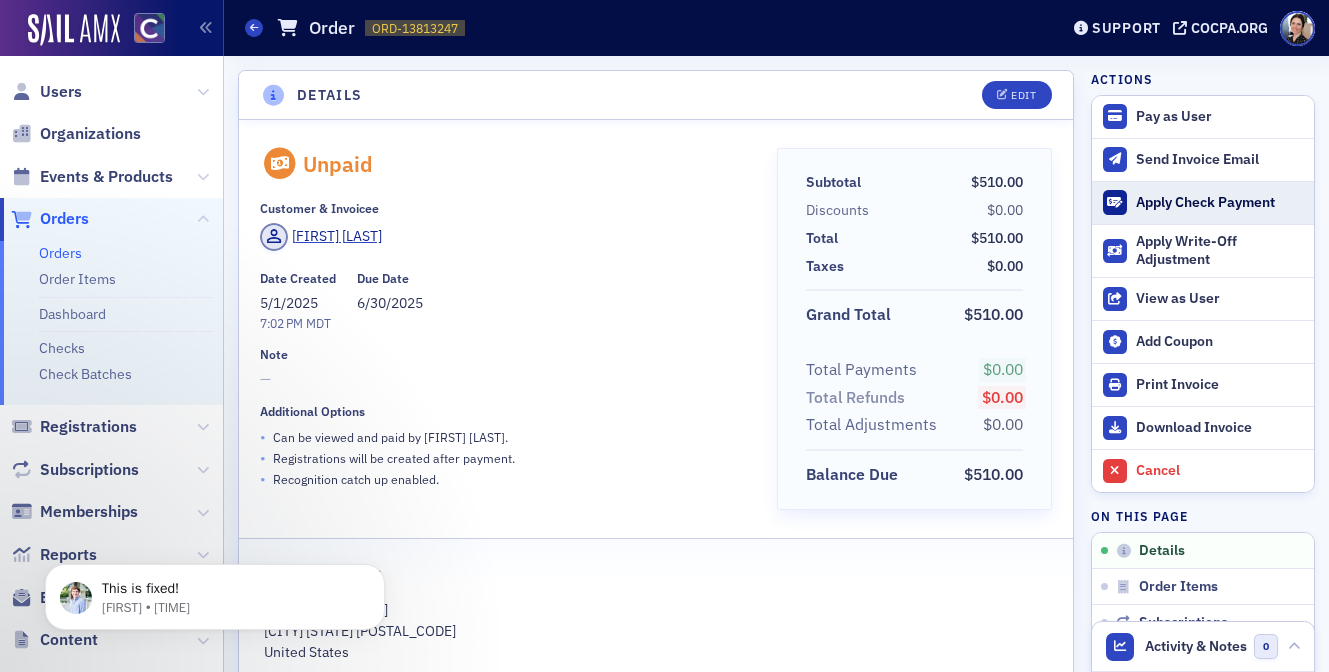 click on "Apply Check Payment" 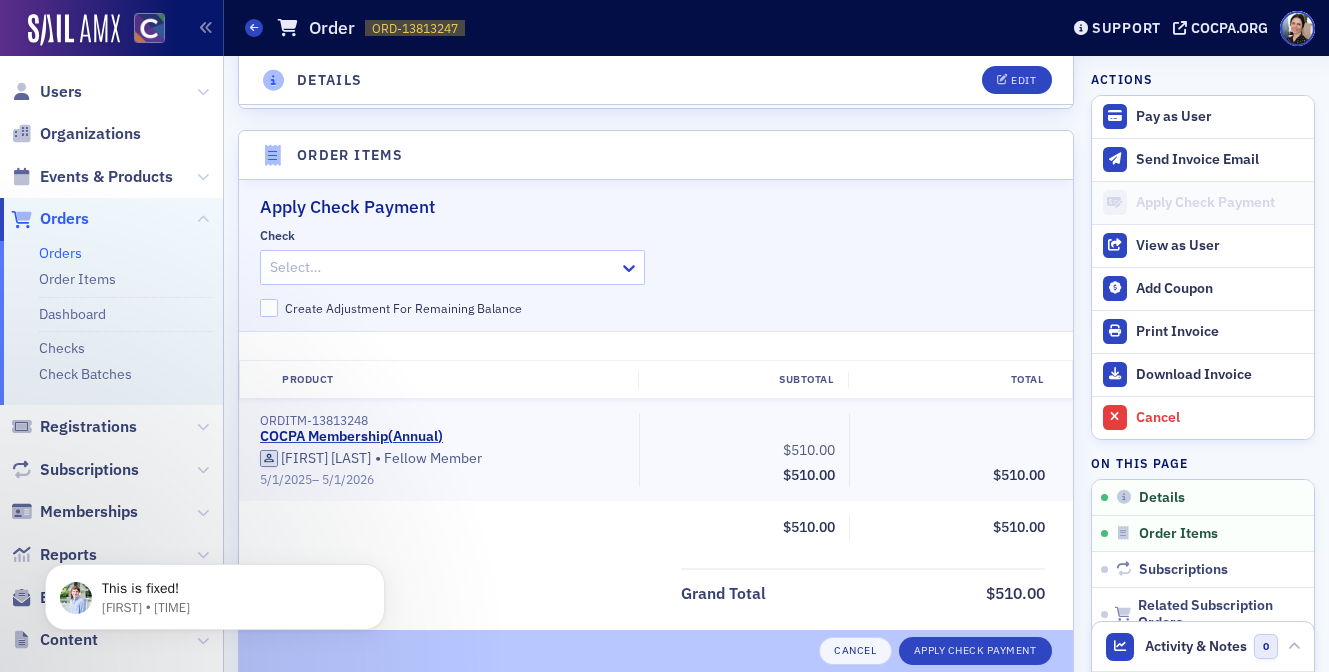 scroll, scrollTop: 654, scrollLeft: 0, axis: vertical 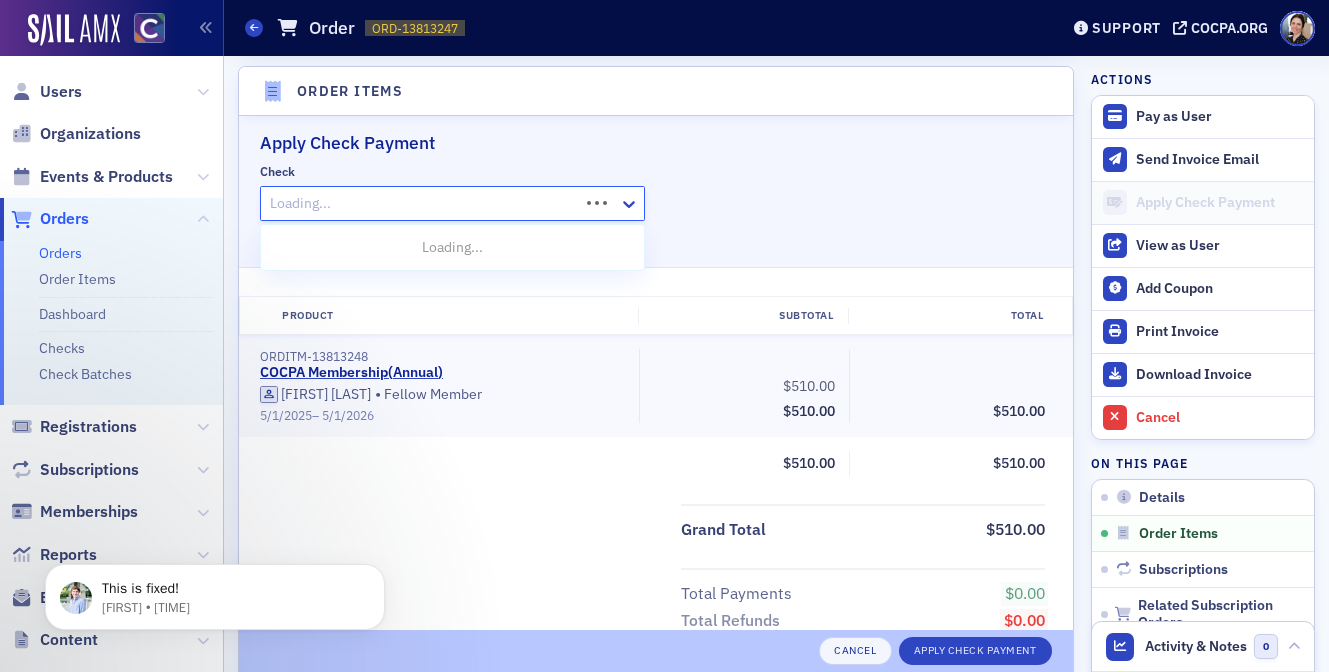 click 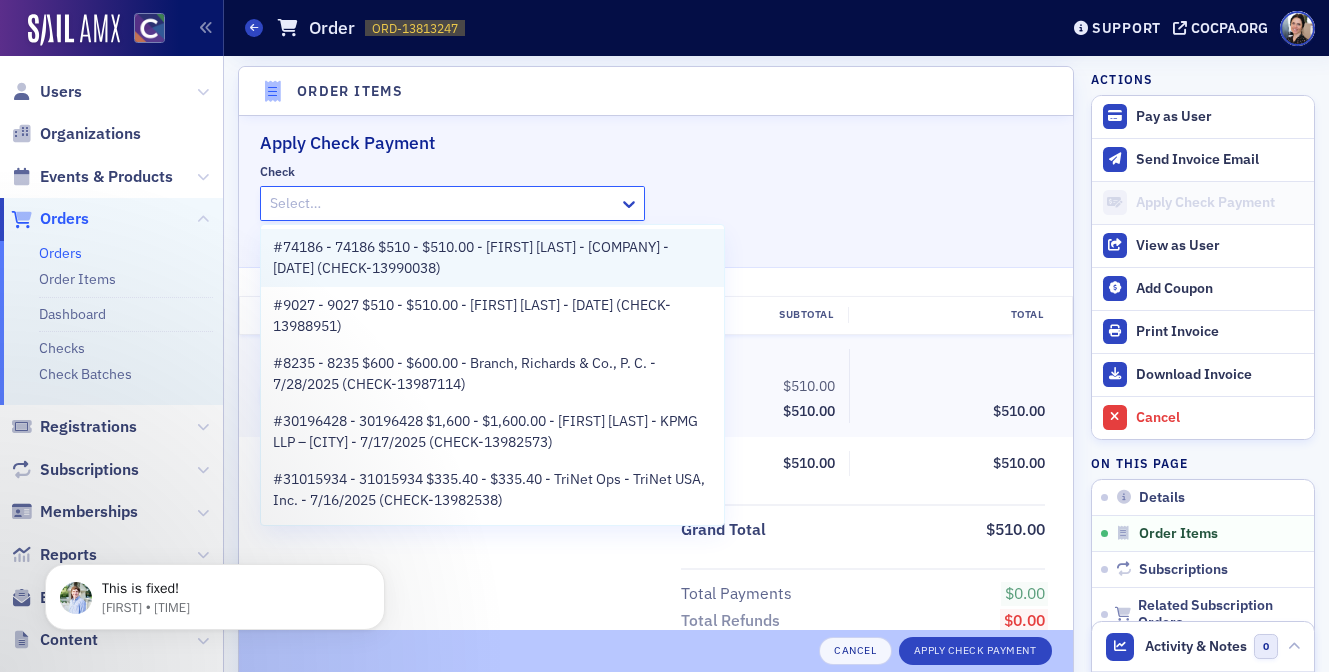 click on "#74186 - 74186 $510 - $510.00 - Dennis Niedermann - The Club at Flying Horse - 7/29/2025 (CHECK-13990038)" at bounding box center (492, 258) 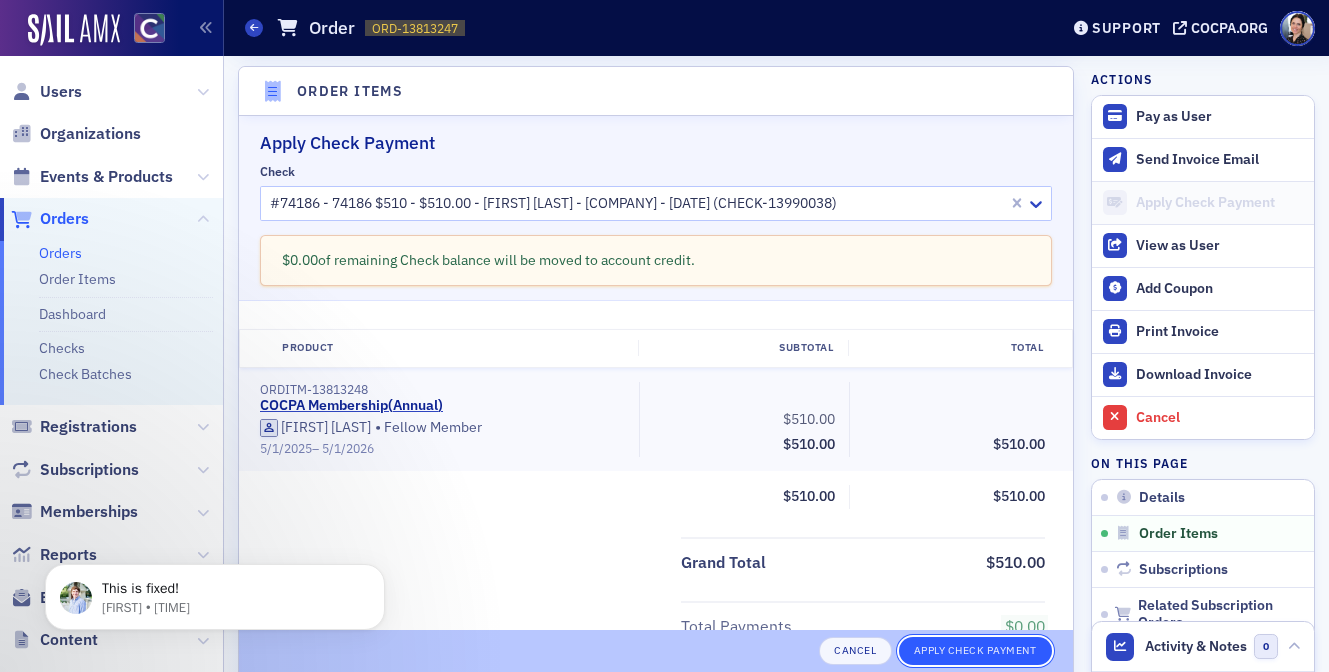 click on "Apply Check Payment" 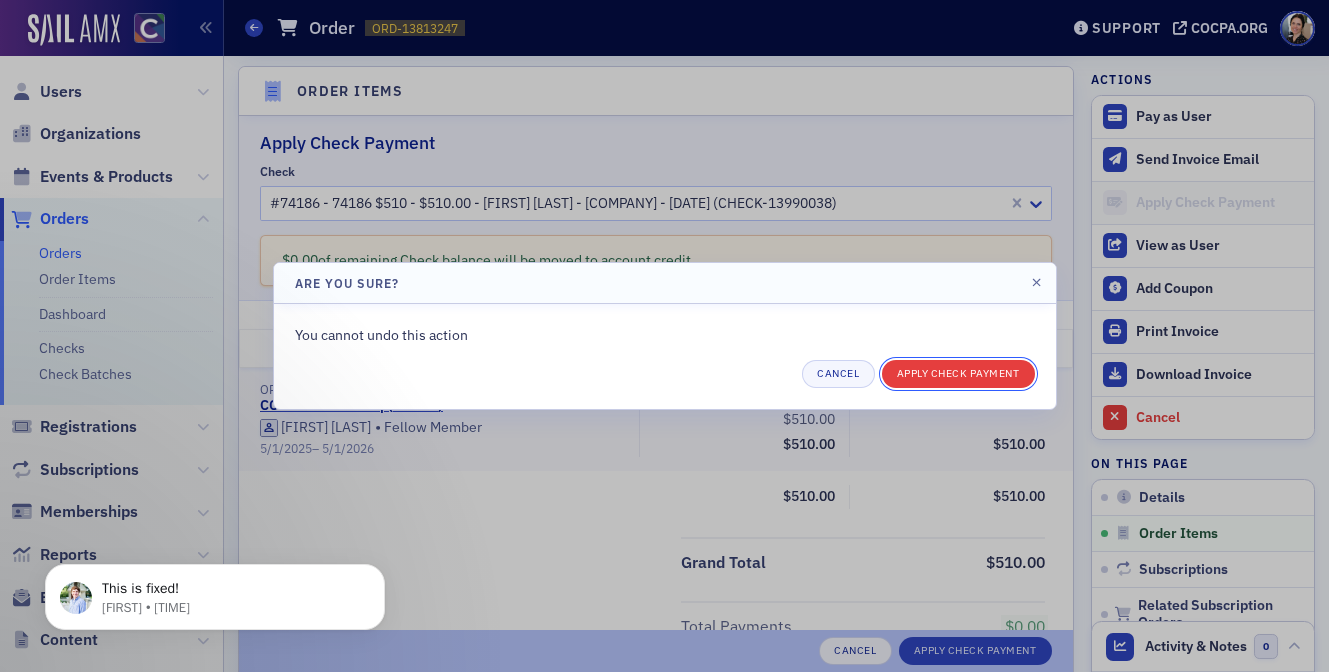 click on "Apply Check Payment" at bounding box center [958, 374] 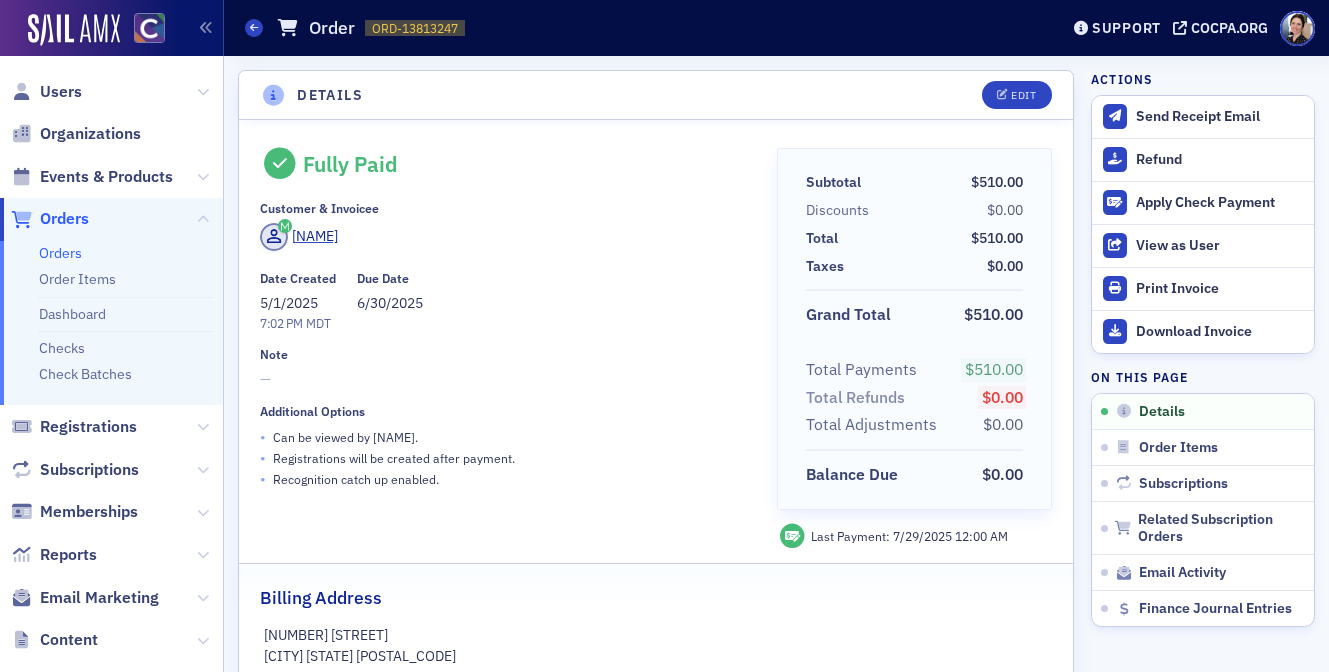 scroll, scrollTop: 0, scrollLeft: 0, axis: both 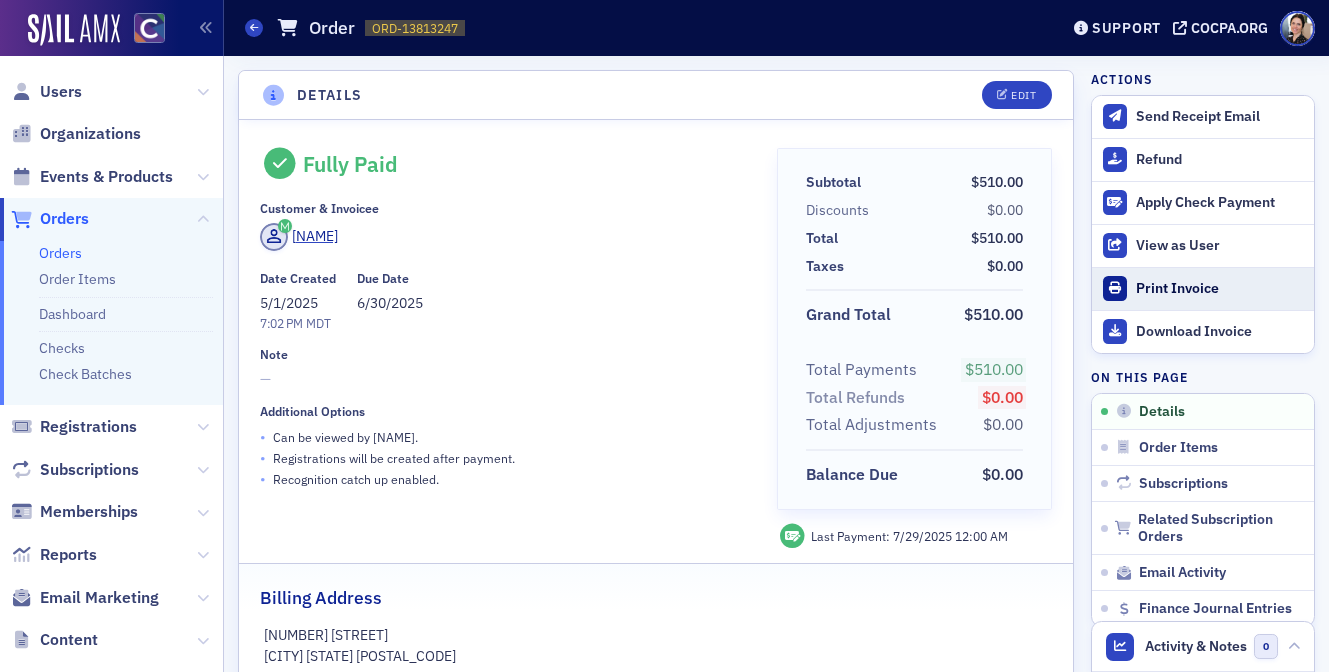 click on "Print Invoice" 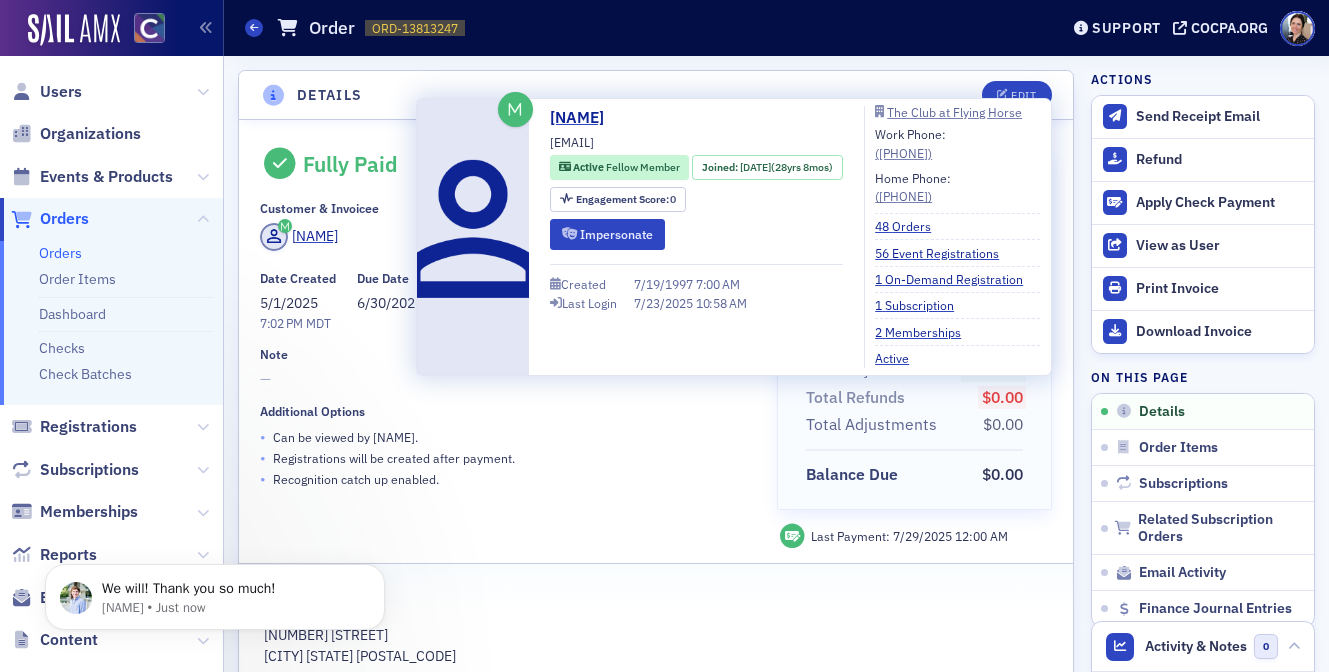 scroll, scrollTop: 0, scrollLeft: 0, axis: both 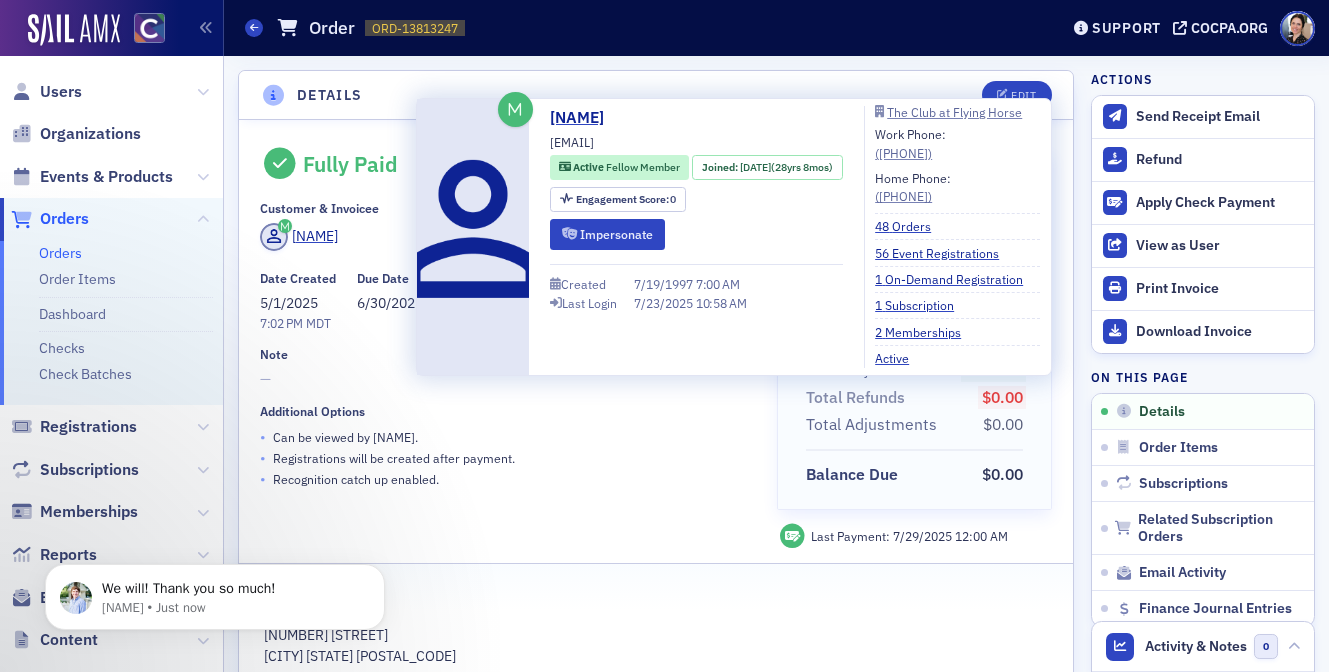 drag, startPoint x: 545, startPoint y: 143, endPoint x: 753, endPoint y: 142, distance: 208.00241 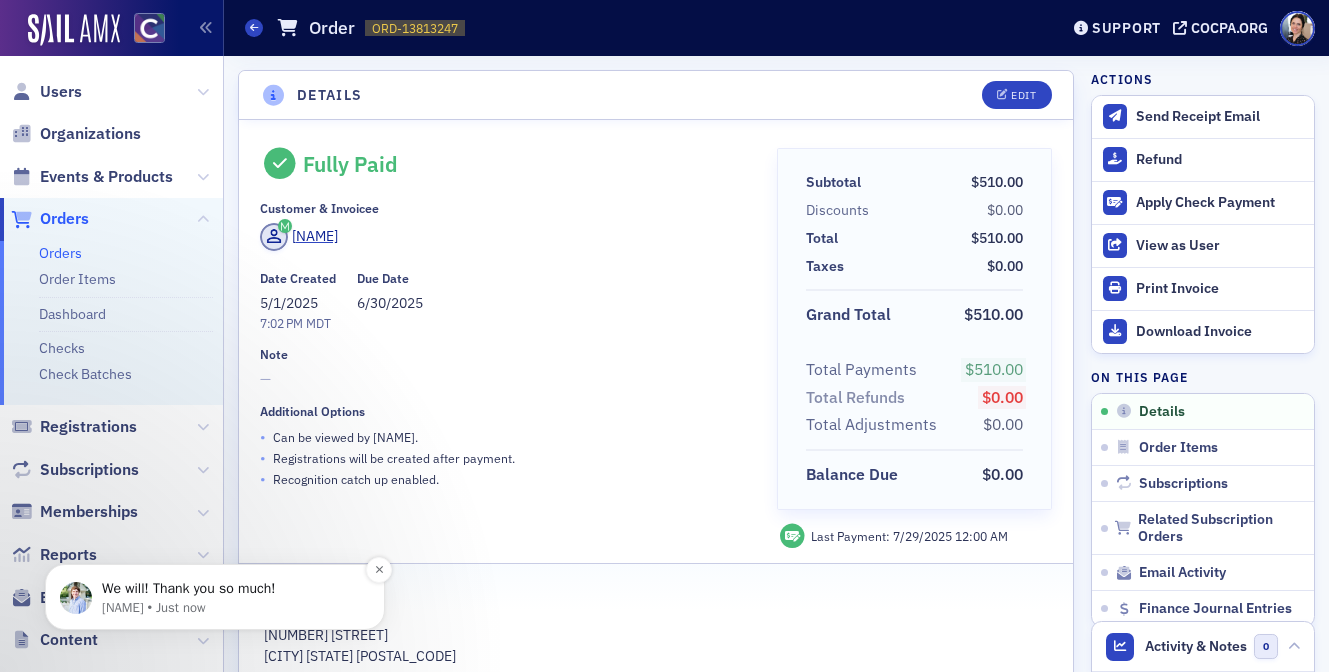 click on "We will! Thank you so much!" at bounding box center [231, 589] 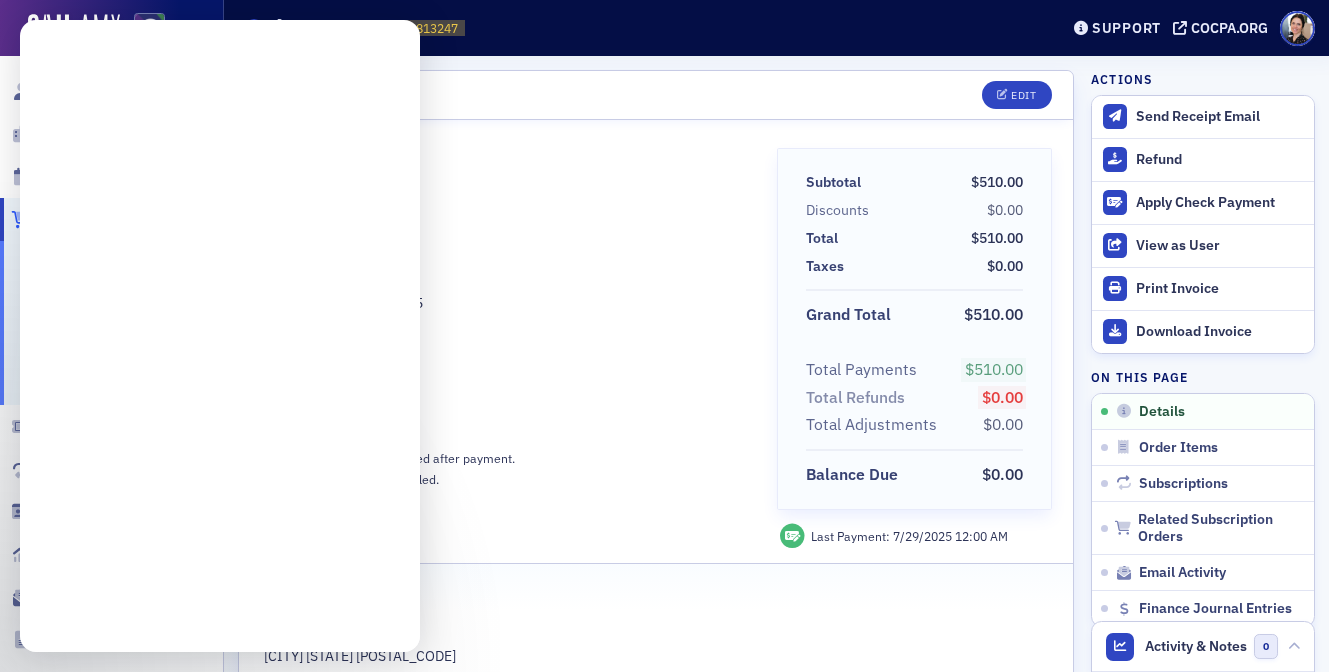 scroll, scrollTop: 0, scrollLeft: 0, axis: both 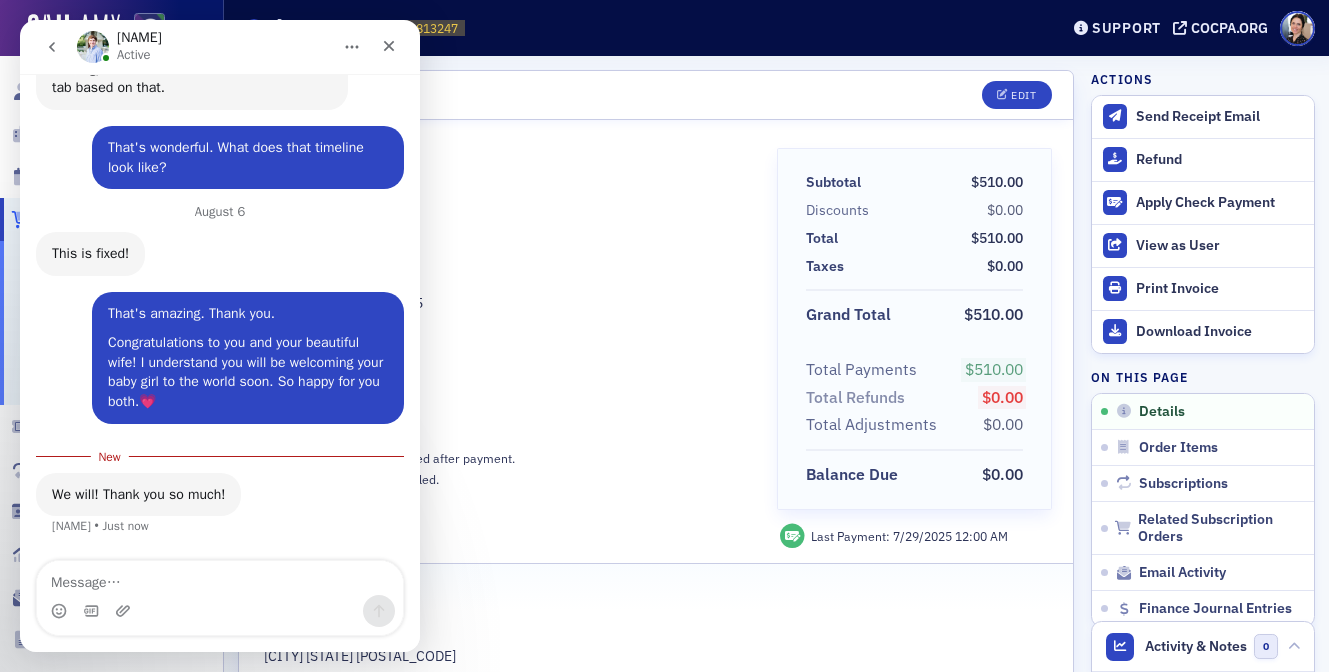 click at bounding box center [220, 578] 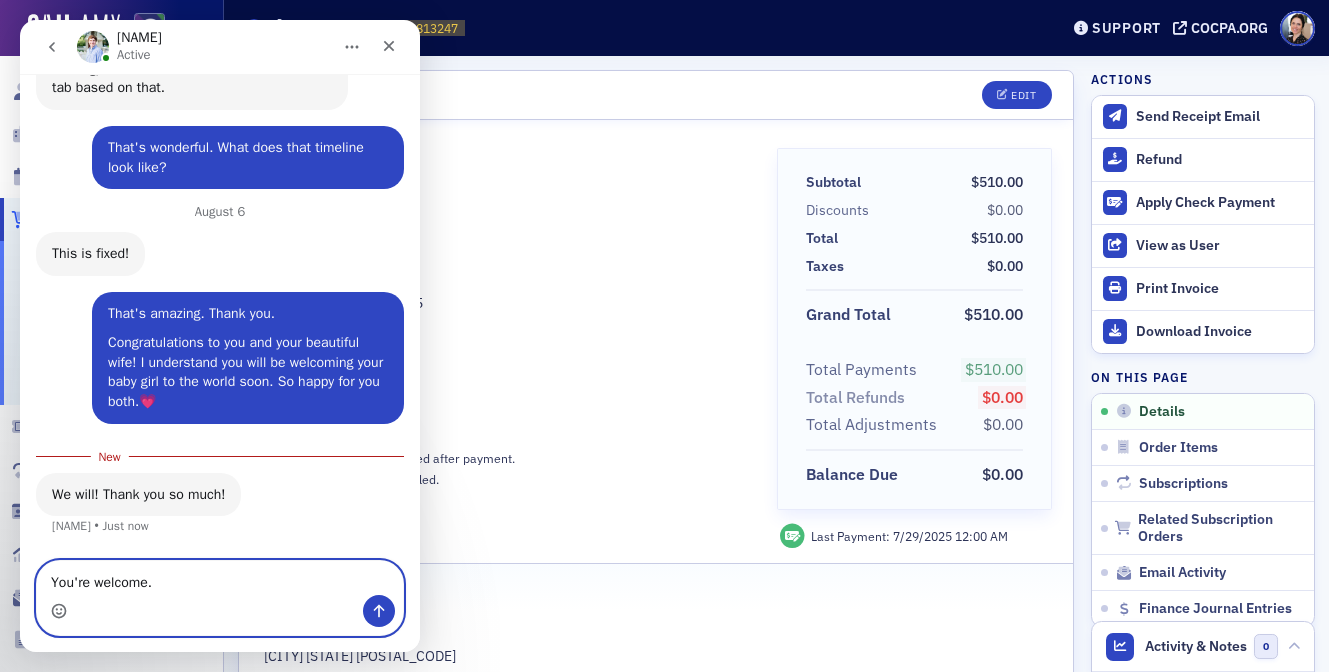 click 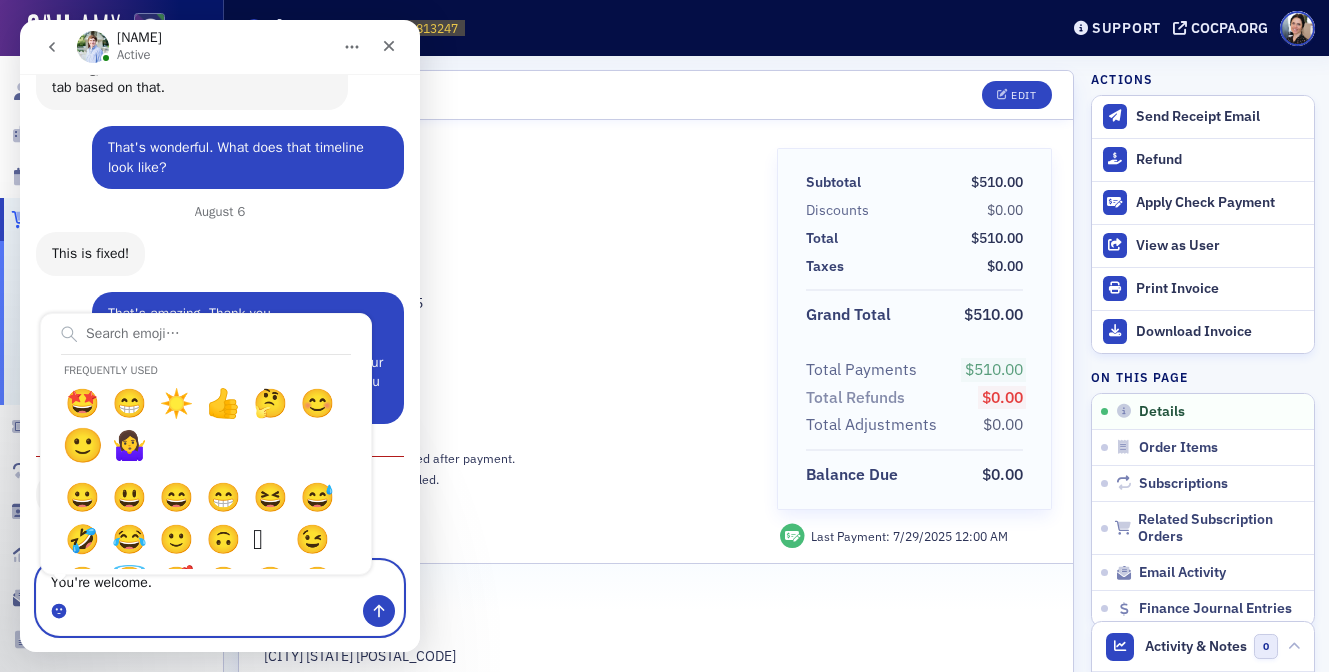 type on "You're welcome.🙂" 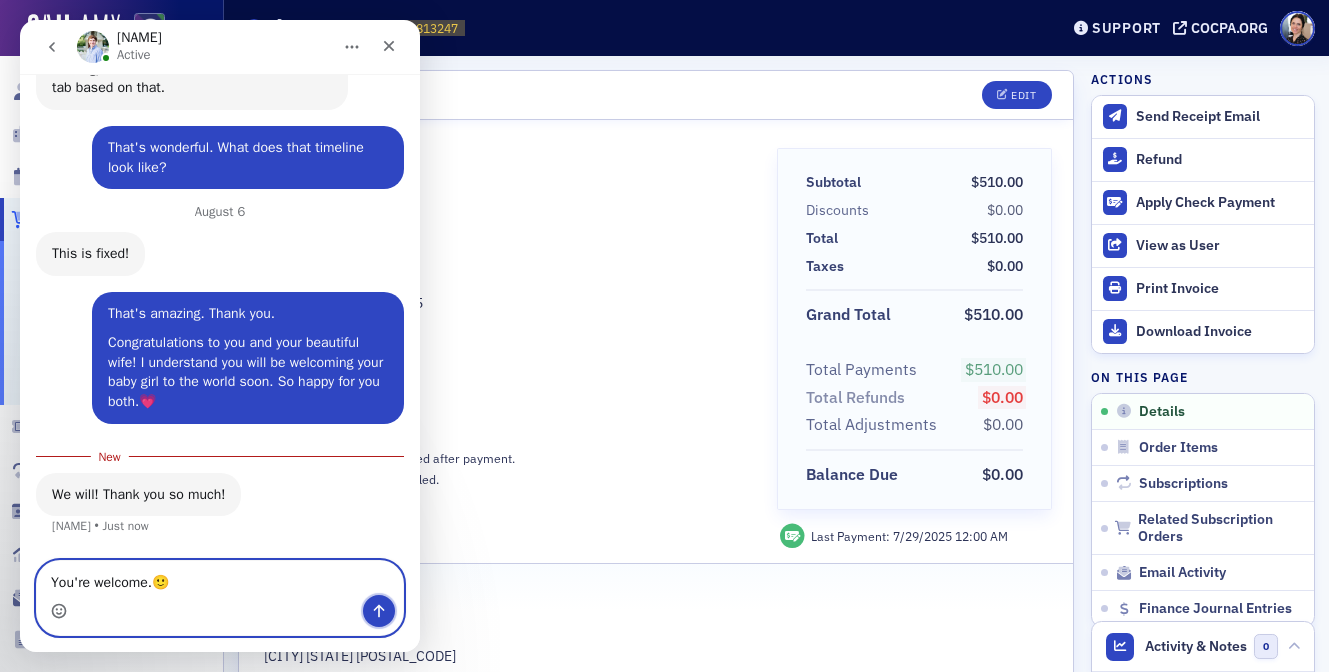 click 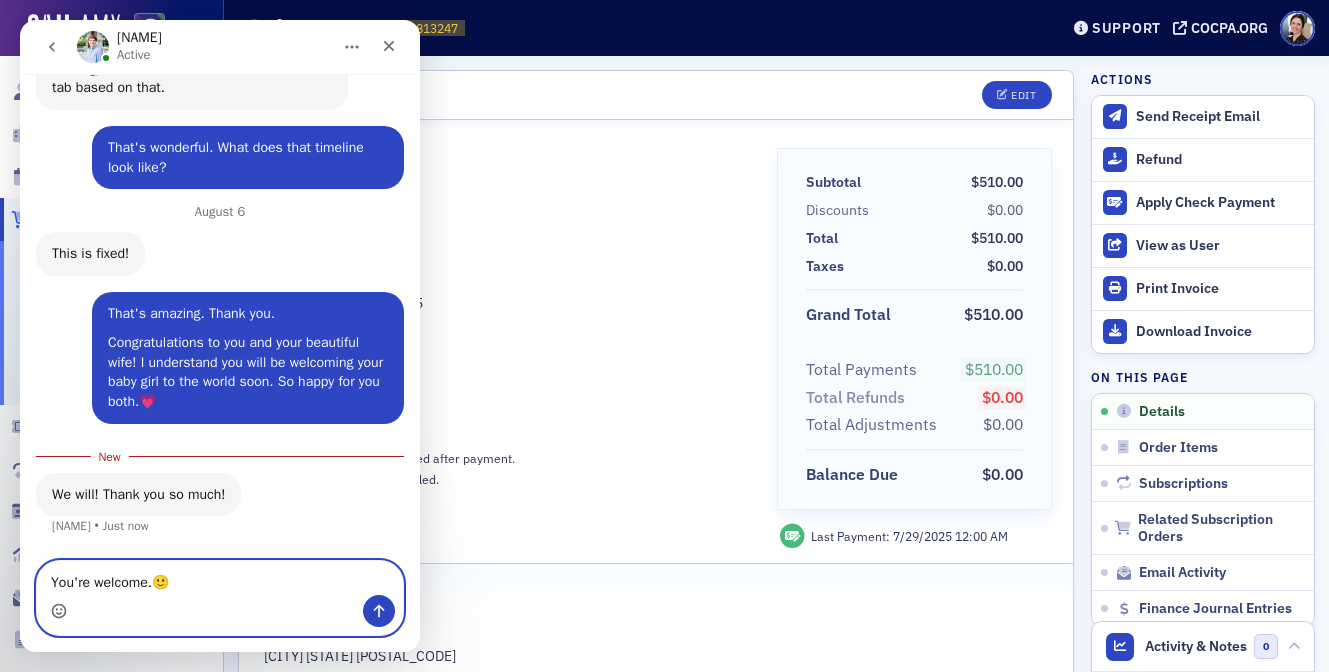type 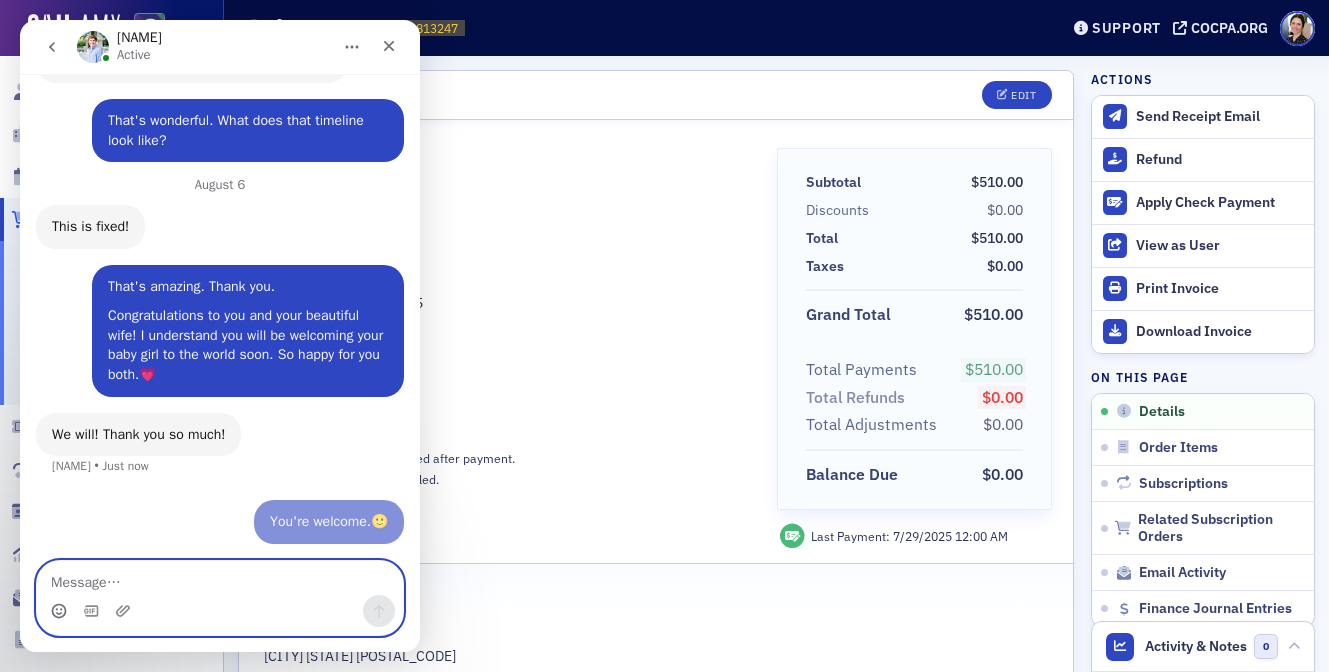 scroll, scrollTop: 814, scrollLeft: 0, axis: vertical 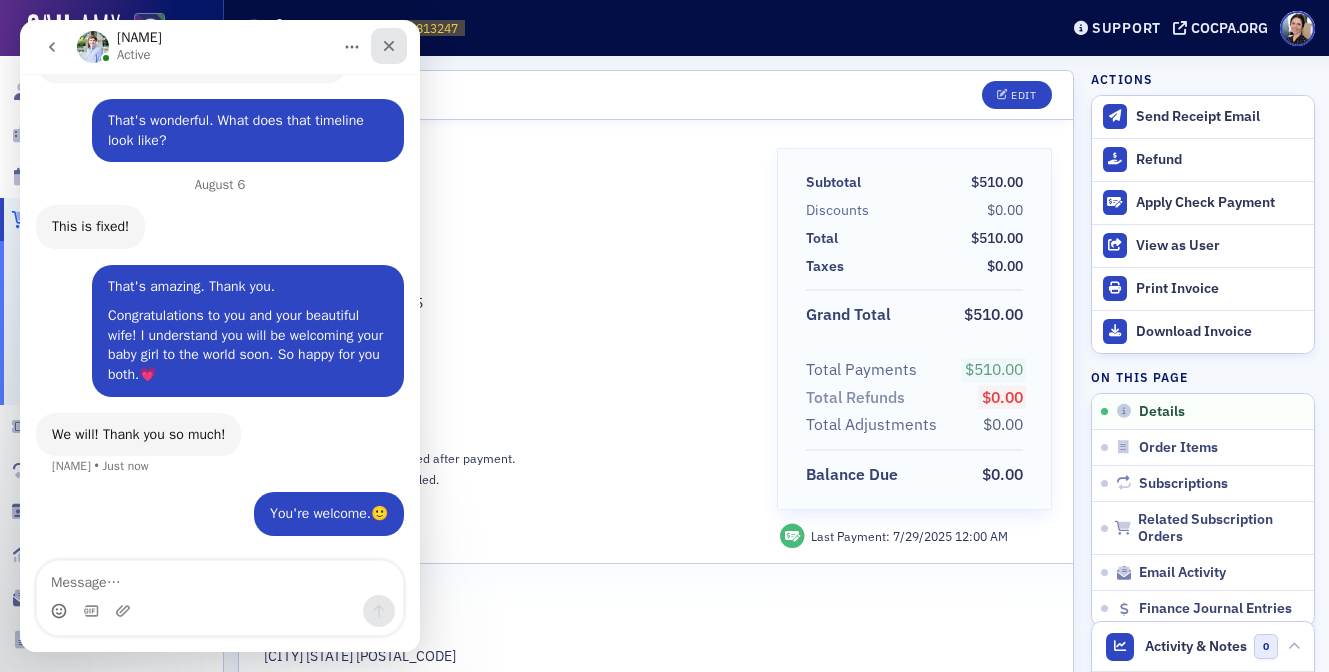 click 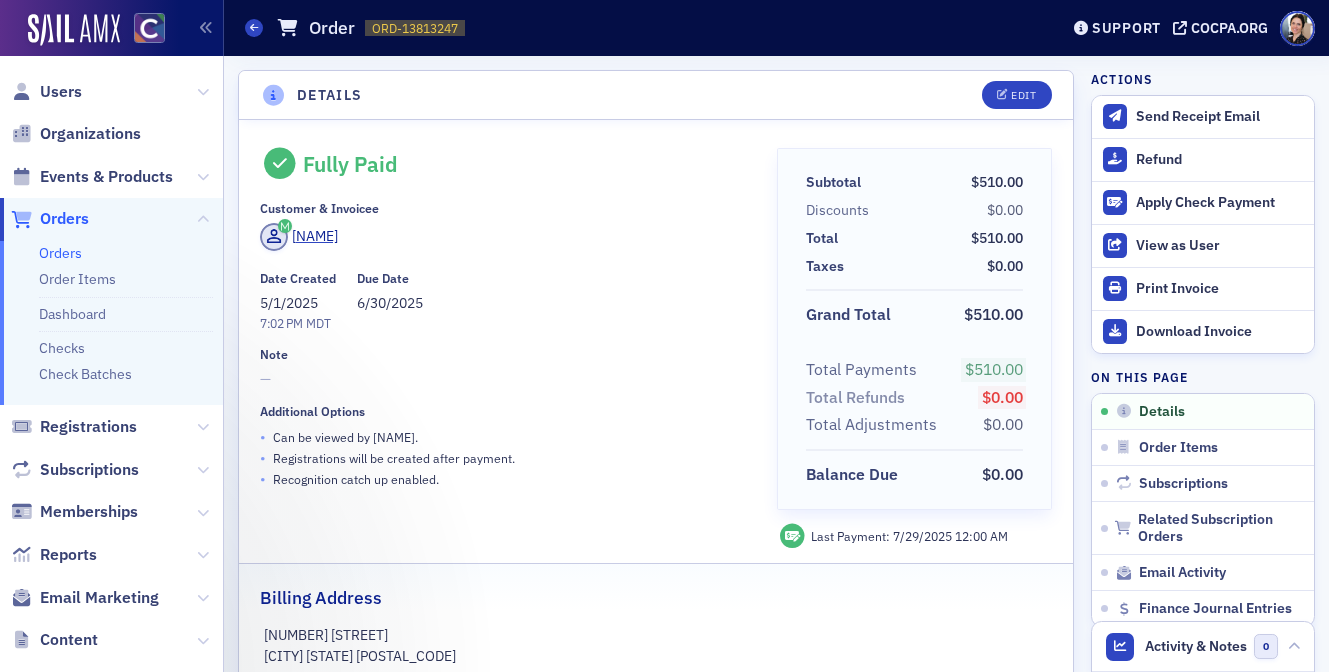 scroll, scrollTop: 0, scrollLeft: 0, axis: both 